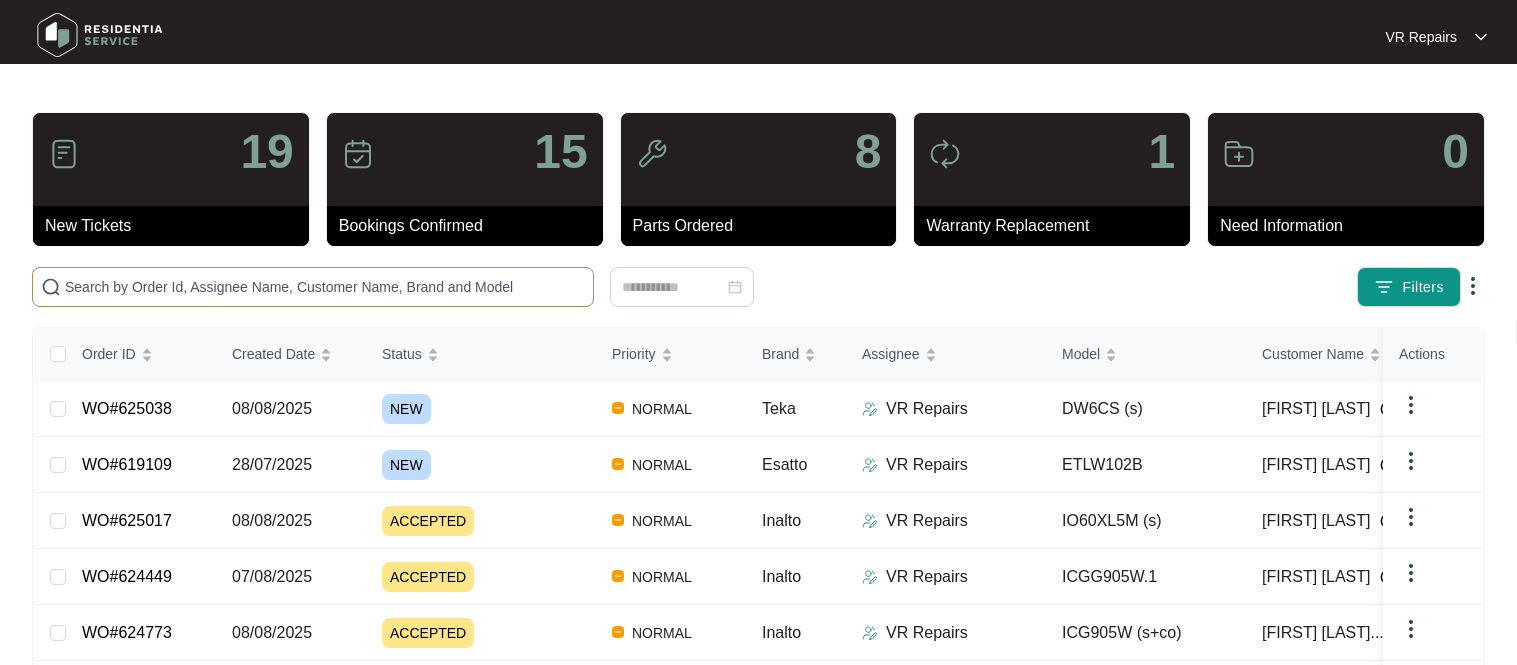 scroll, scrollTop: 0, scrollLeft: 0, axis: both 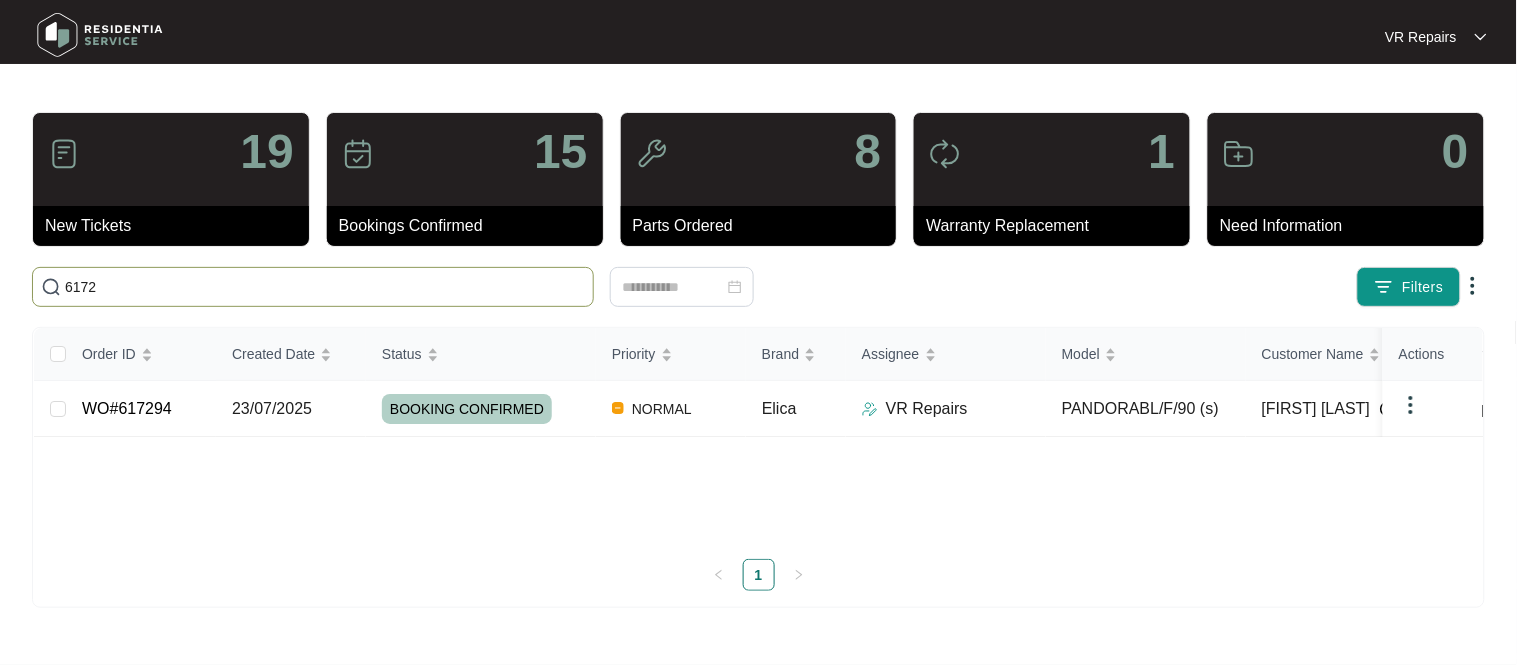 type on "61729" 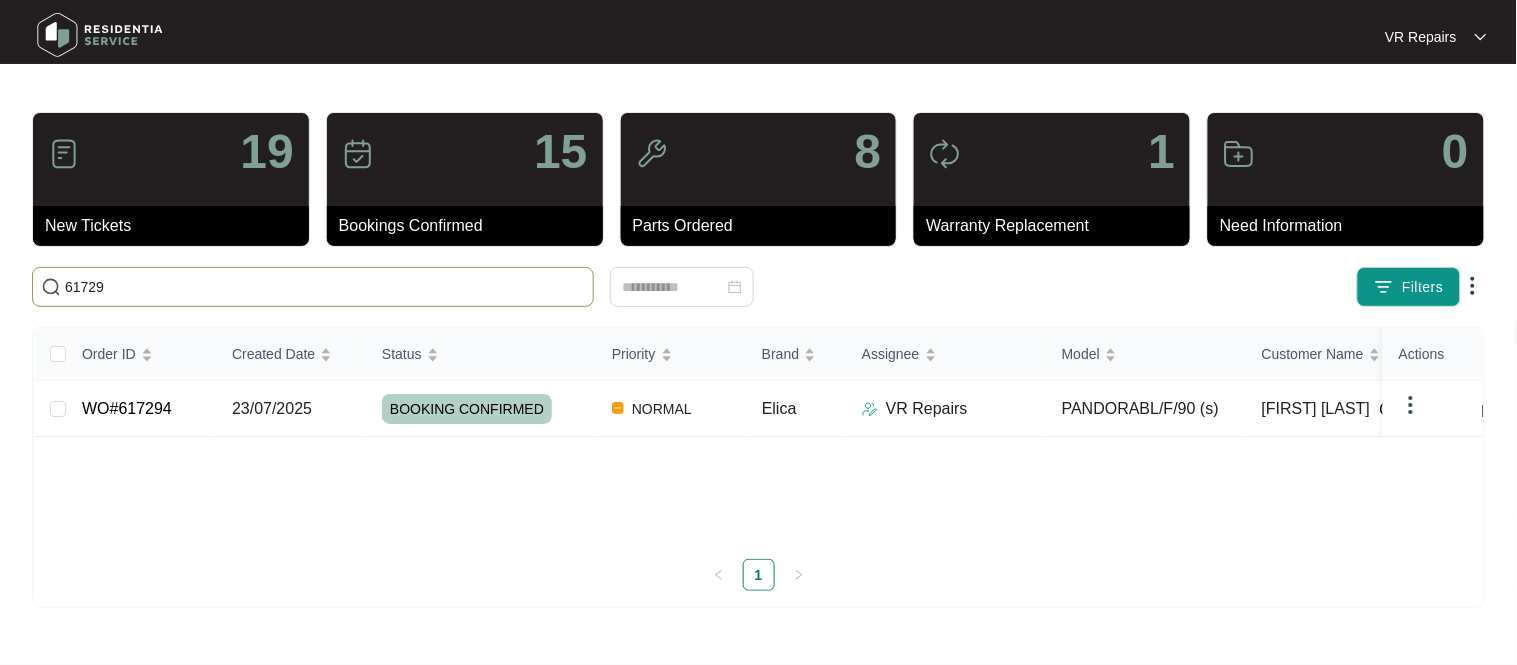 click on "23/07/2025" at bounding box center [291, 409] 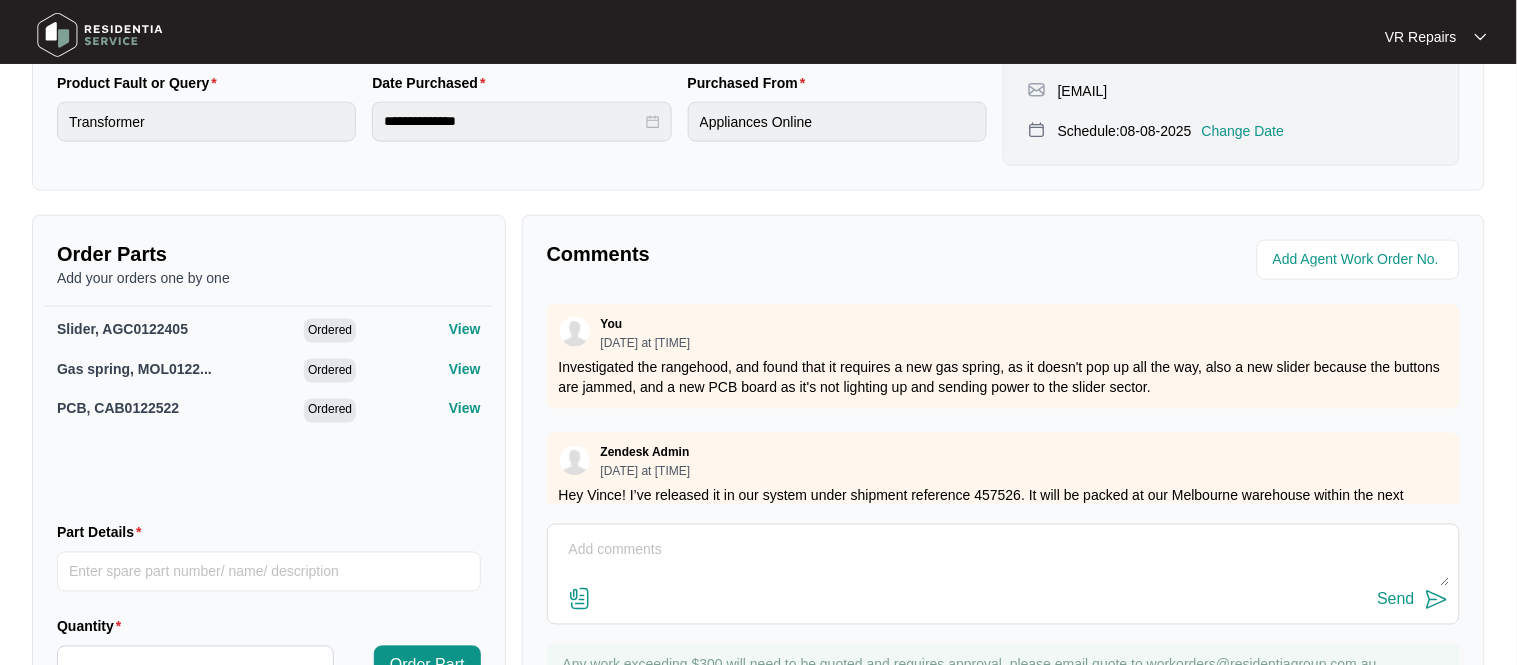 scroll, scrollTop: 666, scrollLeft: 0, axis: vertical 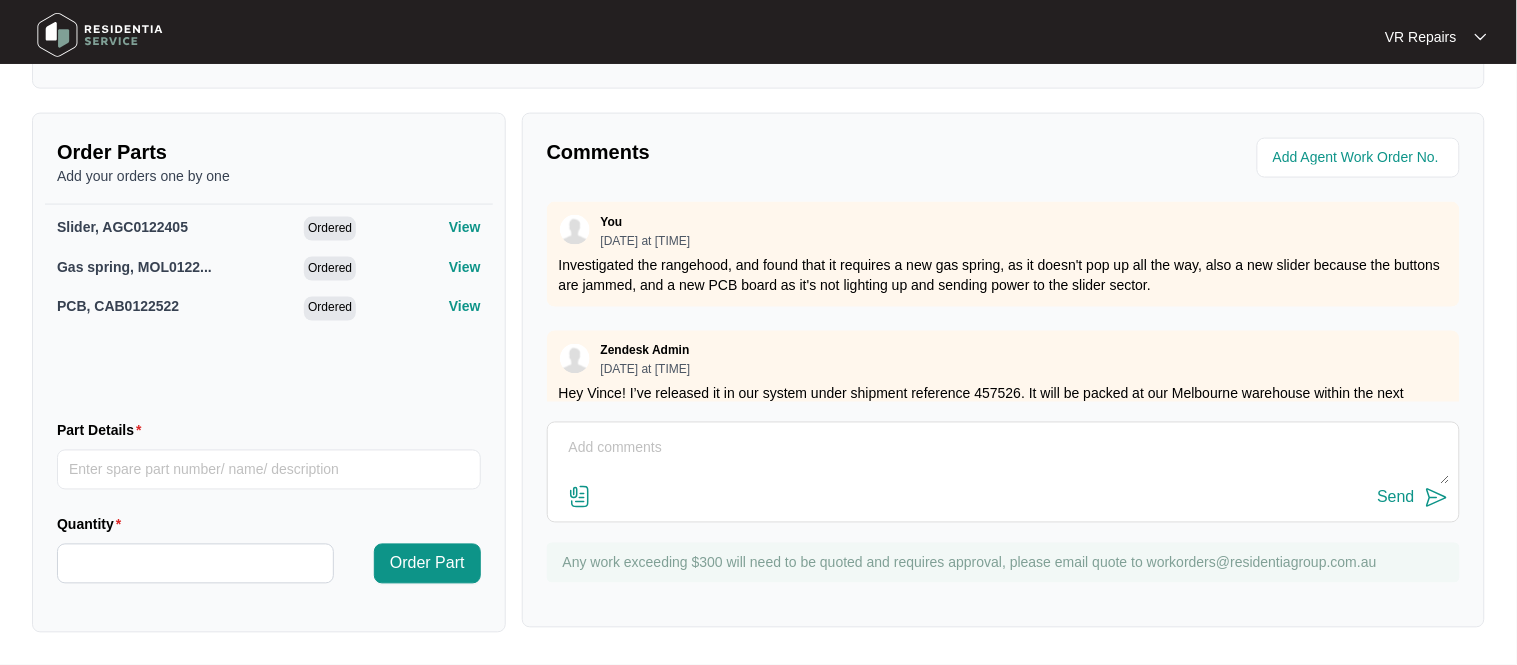 click at bounding box center (1003, 459) 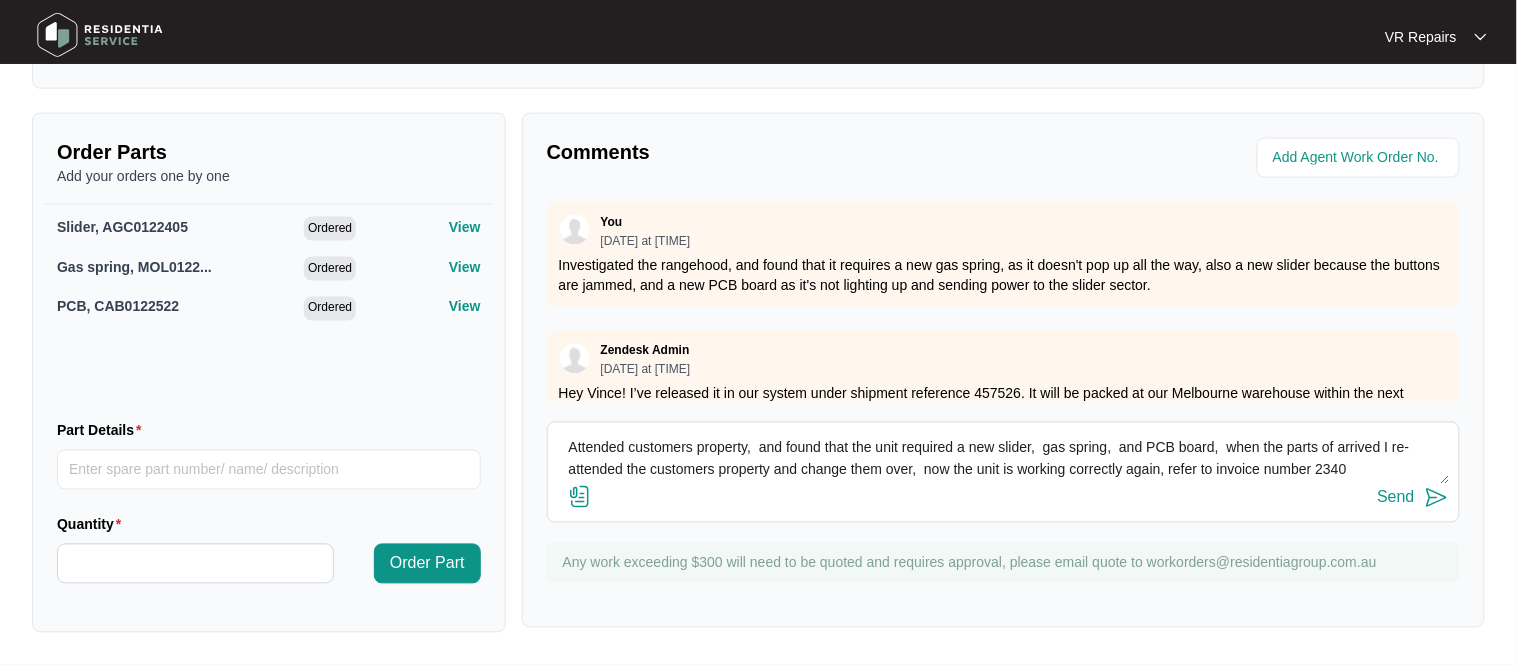 type on "Attended customers property,  and found that the unit required a new slider,  gas spring,  and PCB board,  when the parts of arrived I re-attended the customers property and change them over,  now the unit is working correctly again, refer to invoice number 2340" 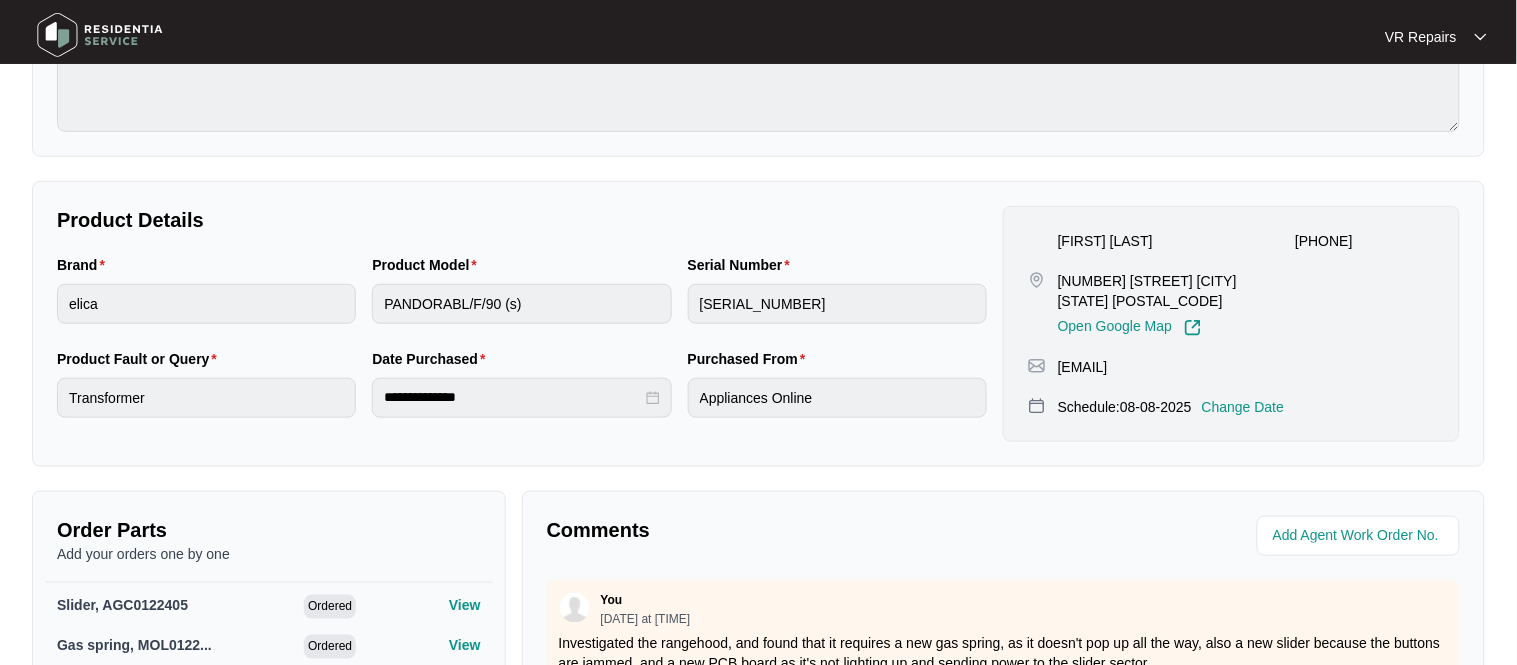 scroll, scrollTop: 0, scrollLeft: 0, axis: both 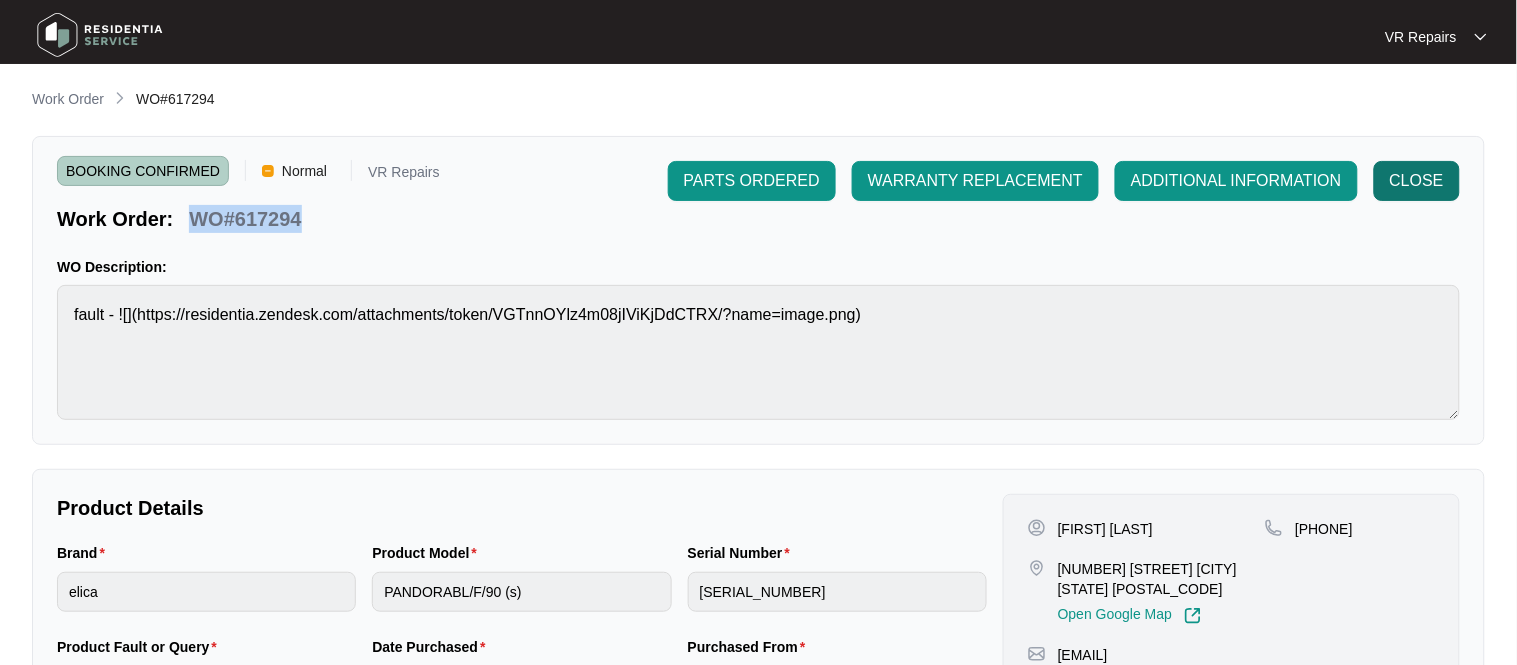 click on "CLOSE" at bounding box center (1417, 181) 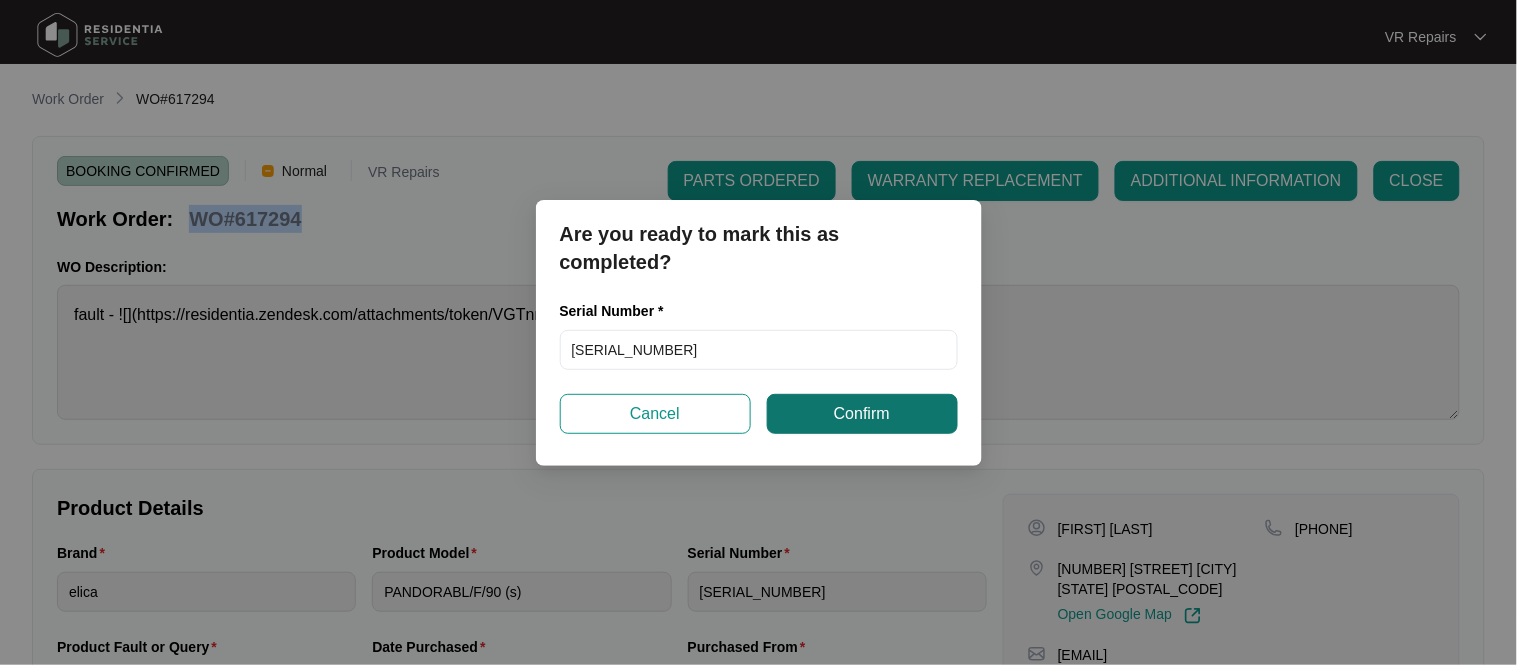 click on "Confirm" at bounding box center (862, 414) 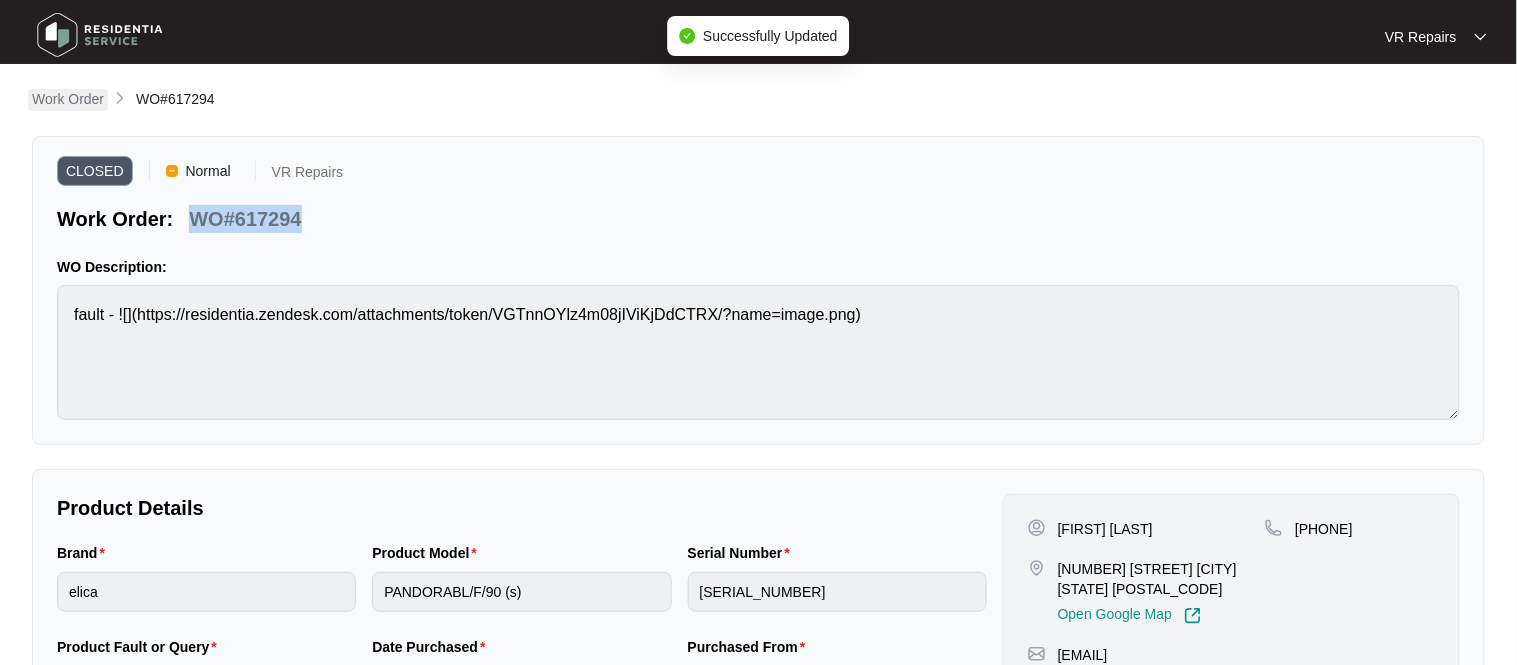 click on "Work Order" at bounding box center (68, 99) 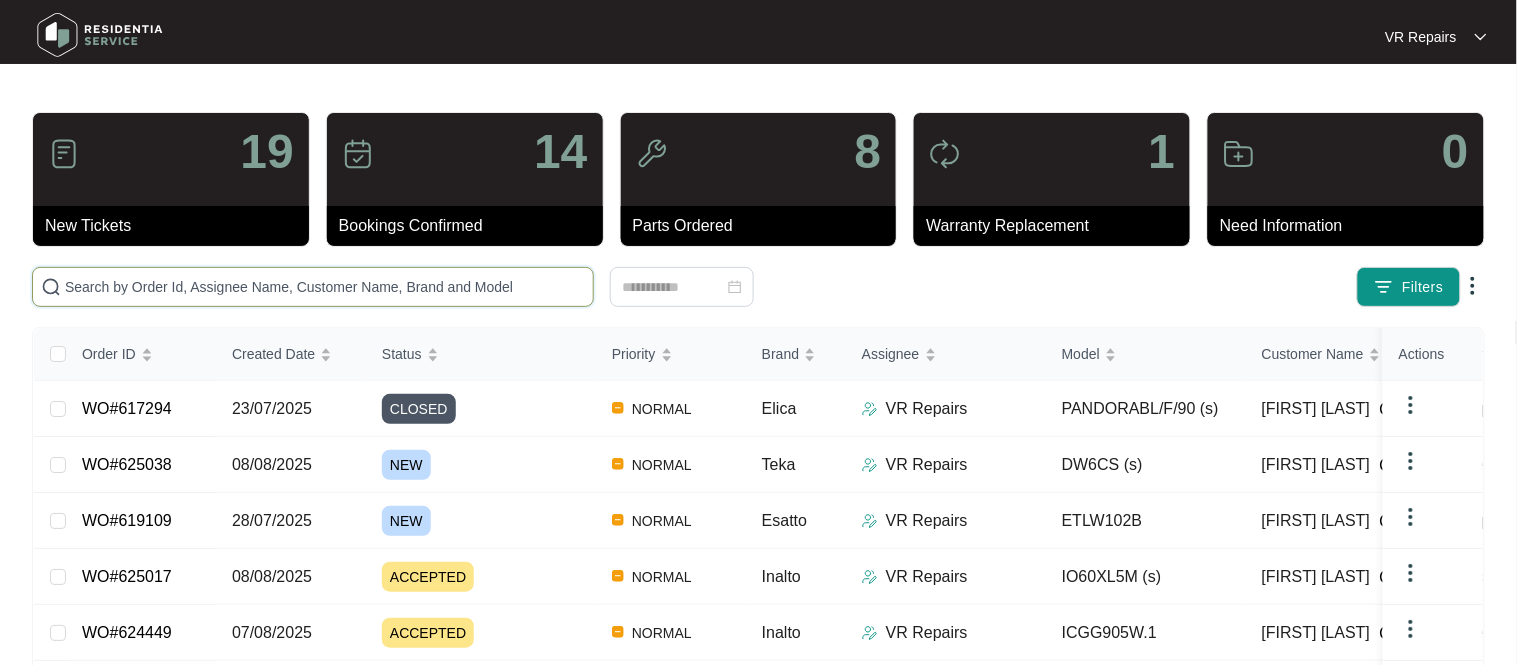 click at bounding box center [325, 287] 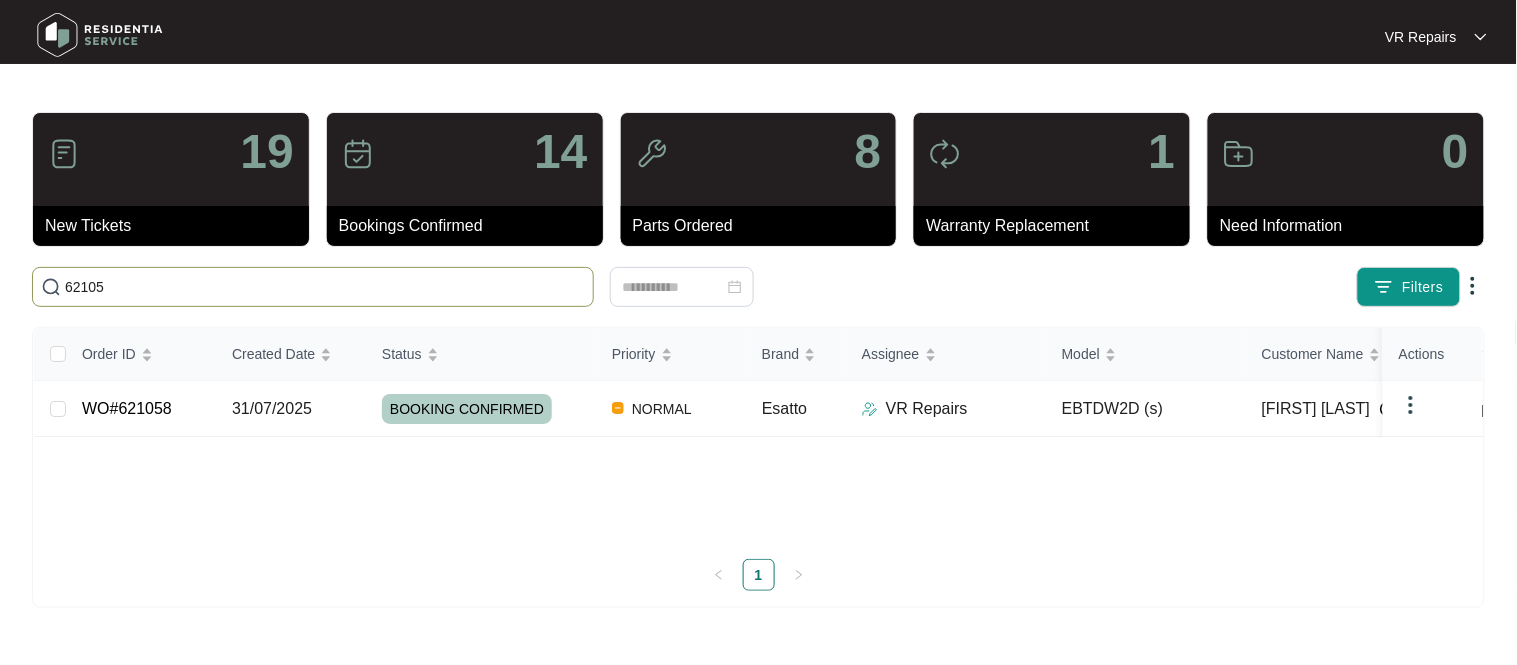 type on "62105" 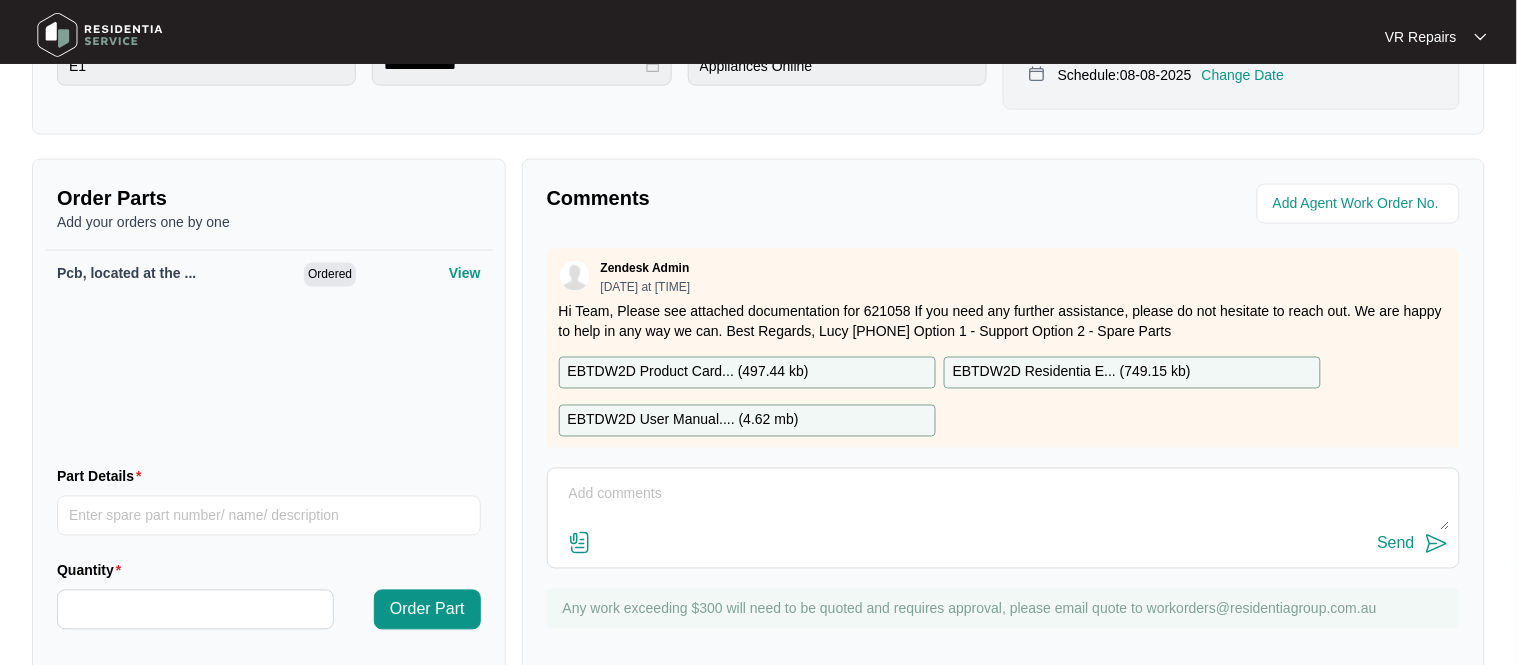 scroll, scrollTop: 666, scrollLeft: 0, axis: vertical 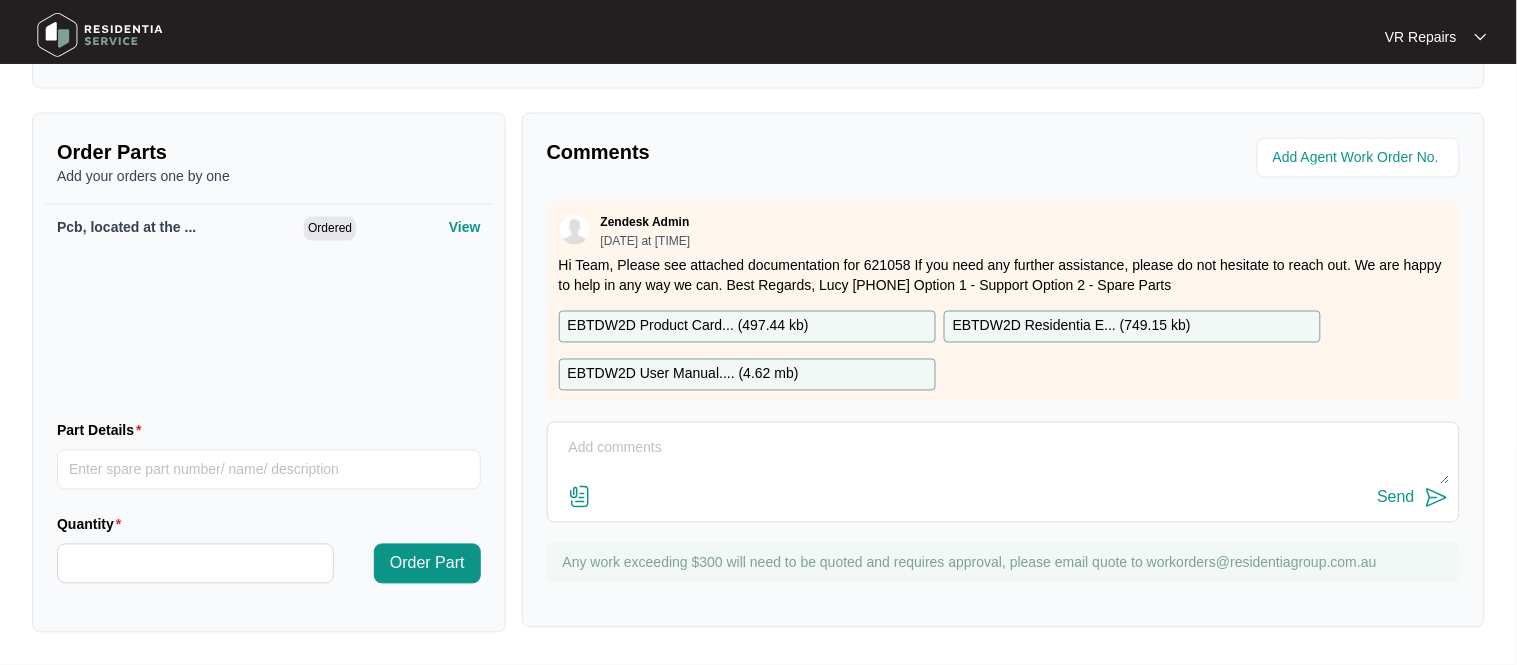 click at bounding box center (1003, 459) 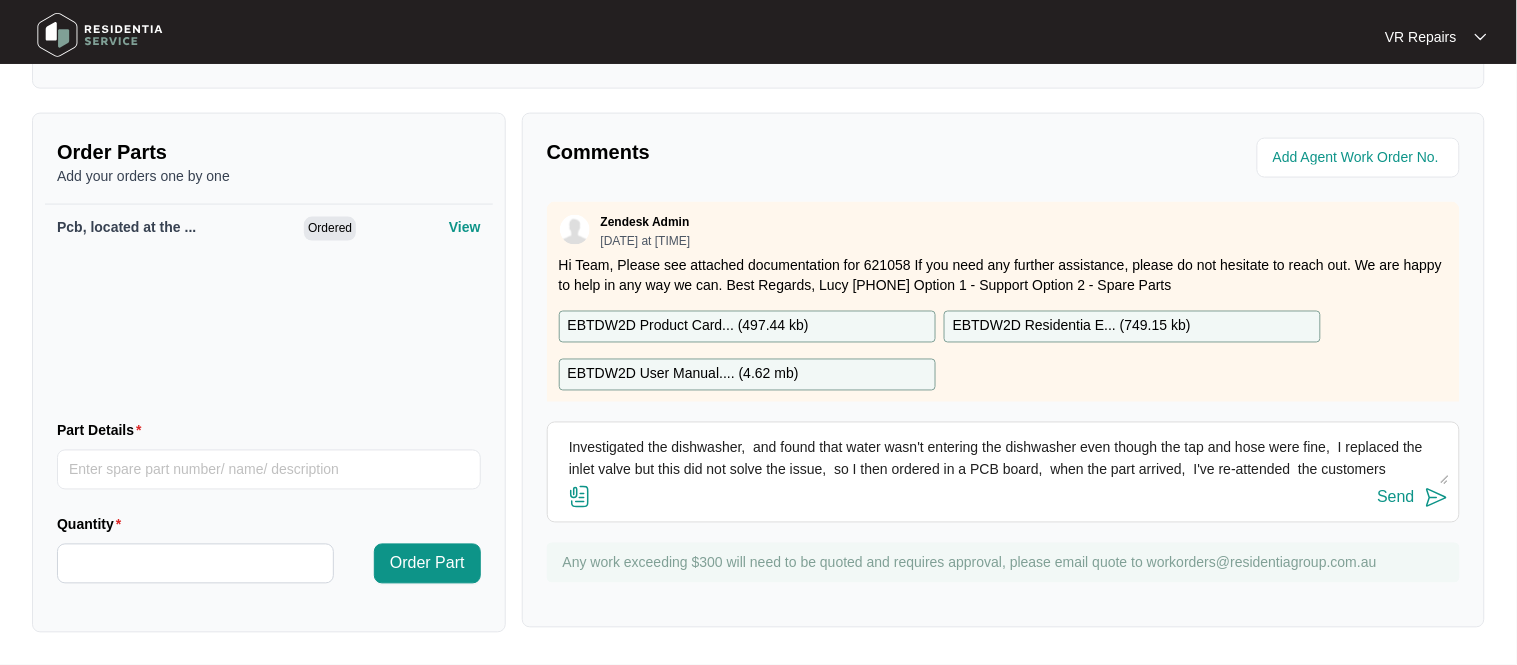 scroll, scrollTop: 15, scrollLeft: 0, axis: vertical 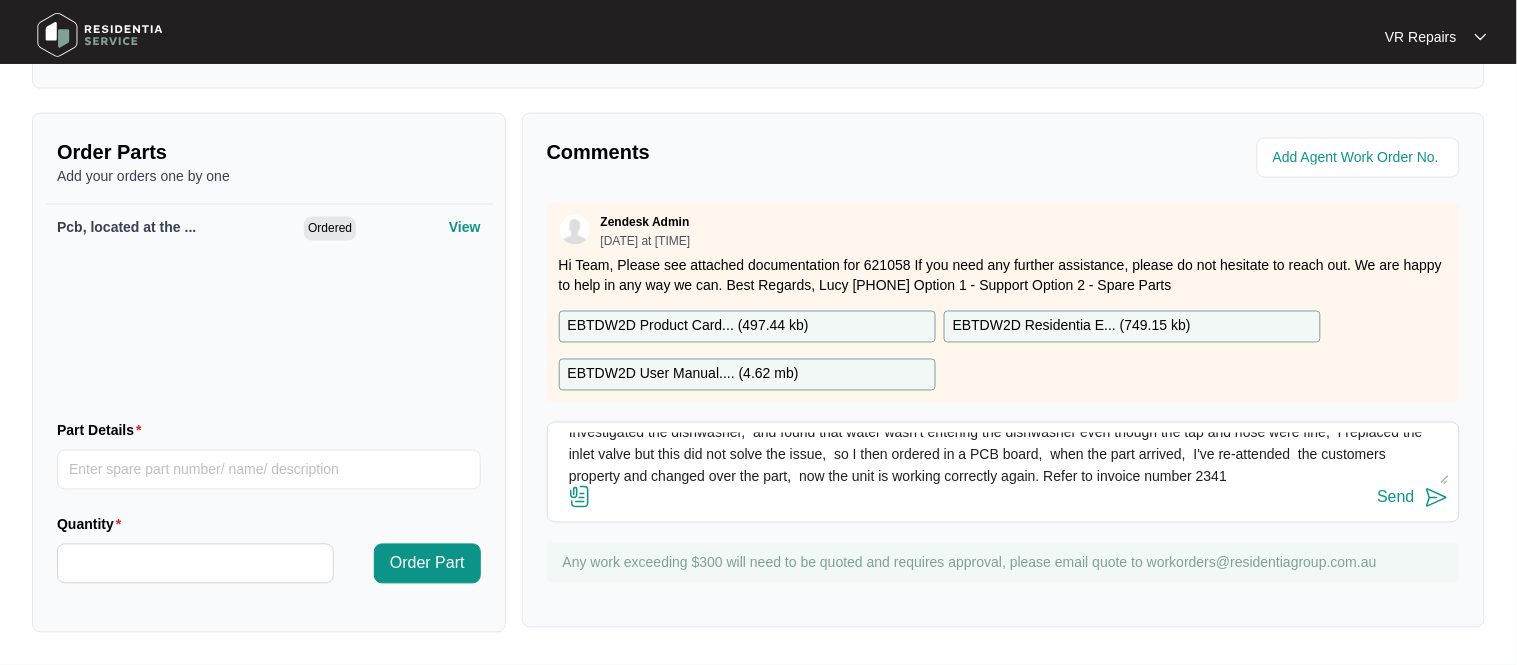 type on "Investigated the dishwasher,  and found that water wasn't entering the dishwasher even though the tap and hose were fine,  I replaced the inlet valve but this did not solve the issue,  so I then ordered in a PCB board,  when the part arrived,  I've re-attended  the customers property and changed over the part,  now the unit is working correctly again. Refer to invoice number 2341" 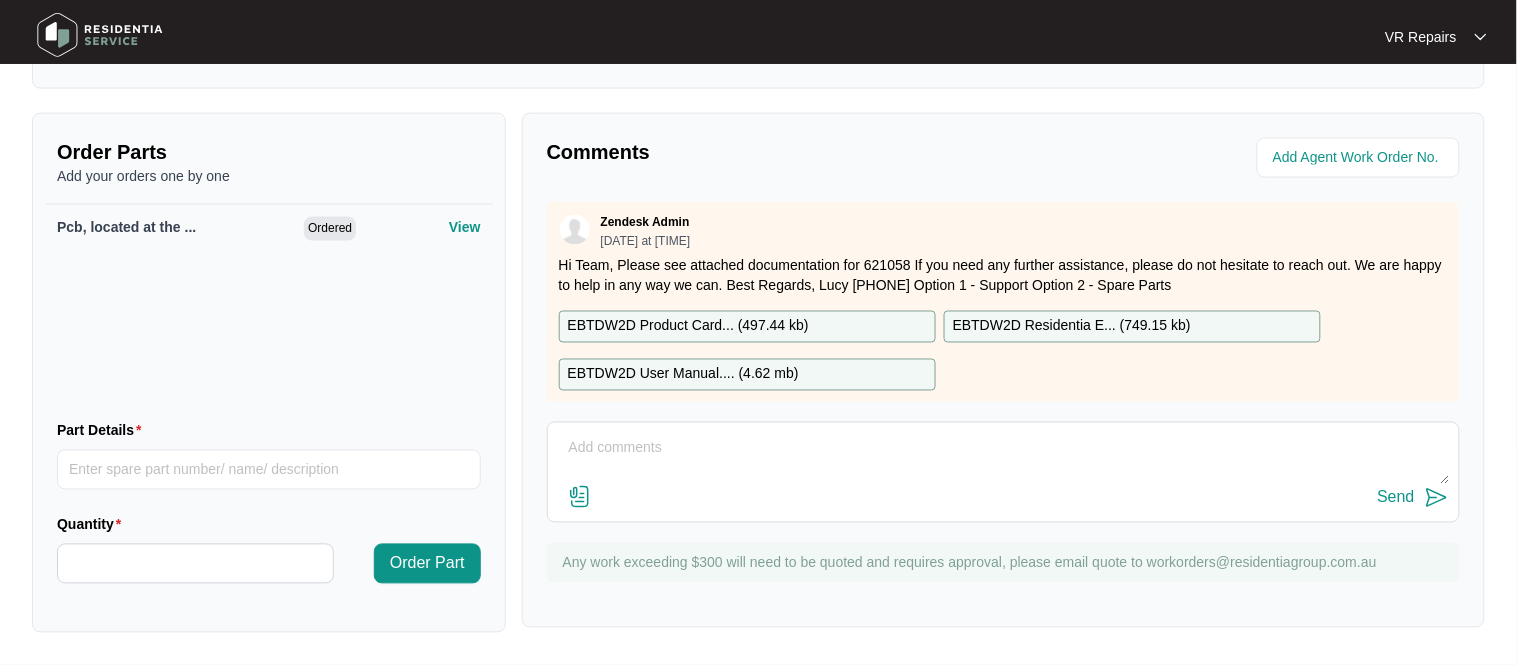 scroll, scrollTop: 0, scrollLeft: 0, axis: both 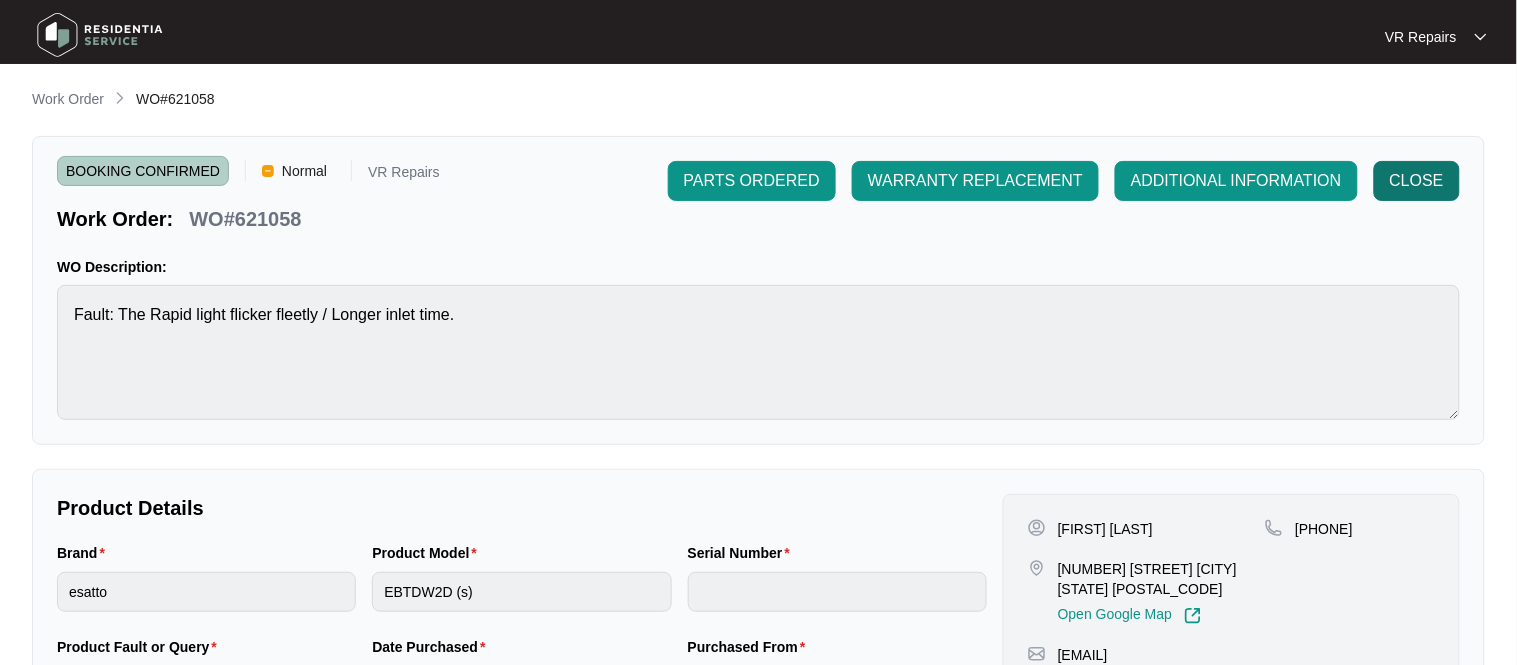 click on "CLOSE" at bounding box center [1417, 181] 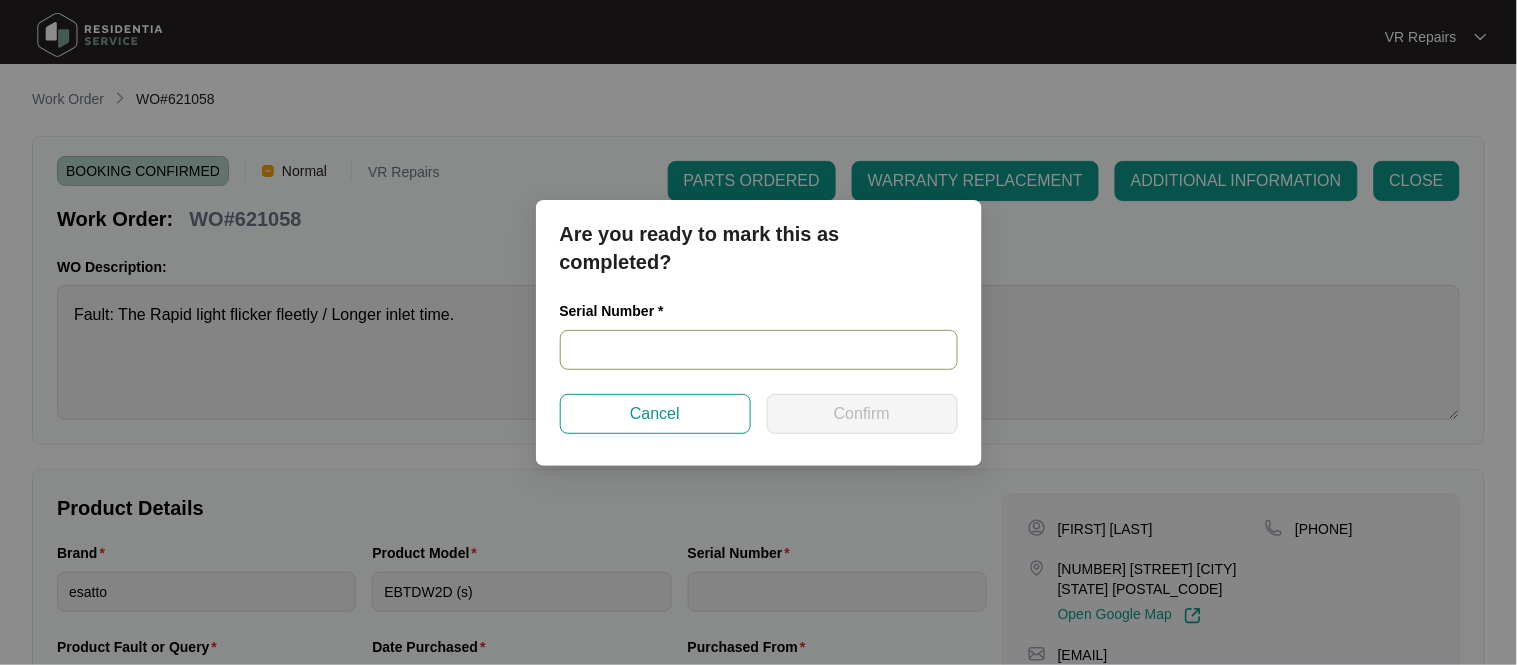 click at bounding box center [759, 350] 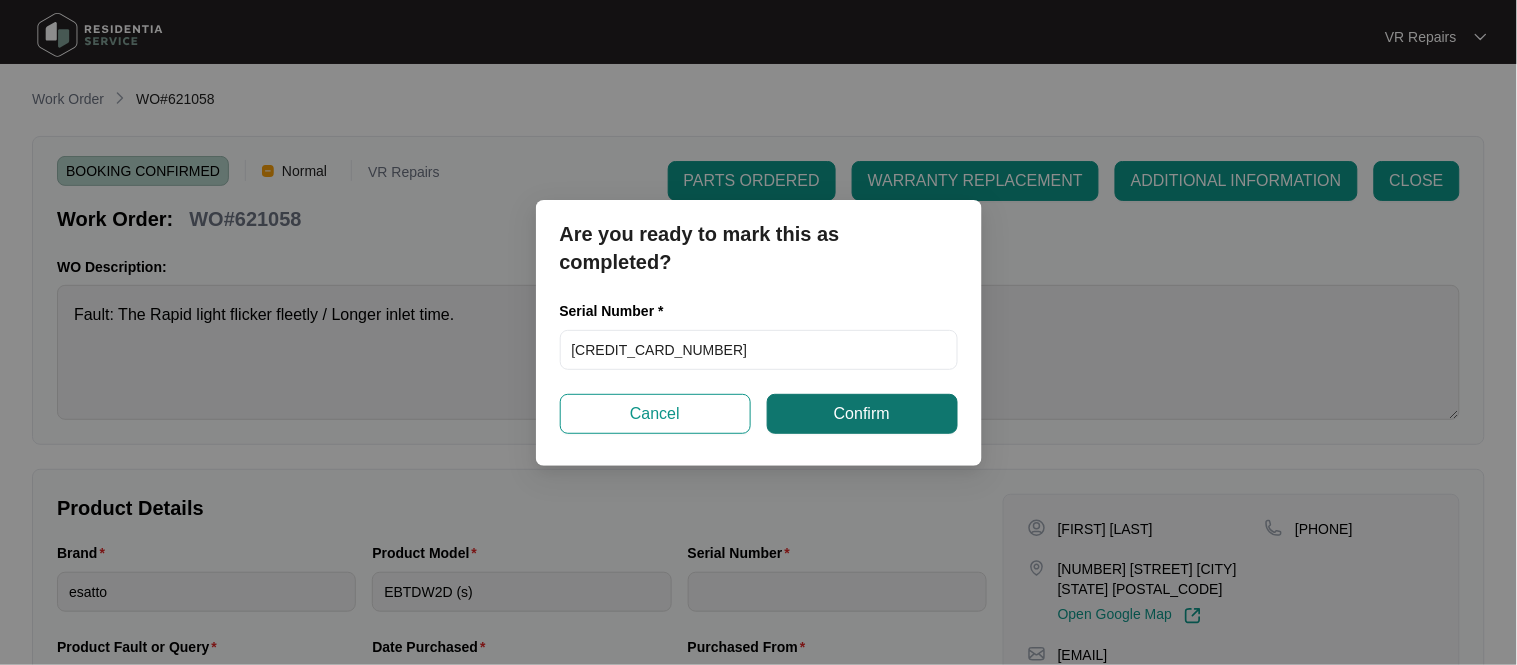 click on "Confirm" at bounding box center [862, 414] 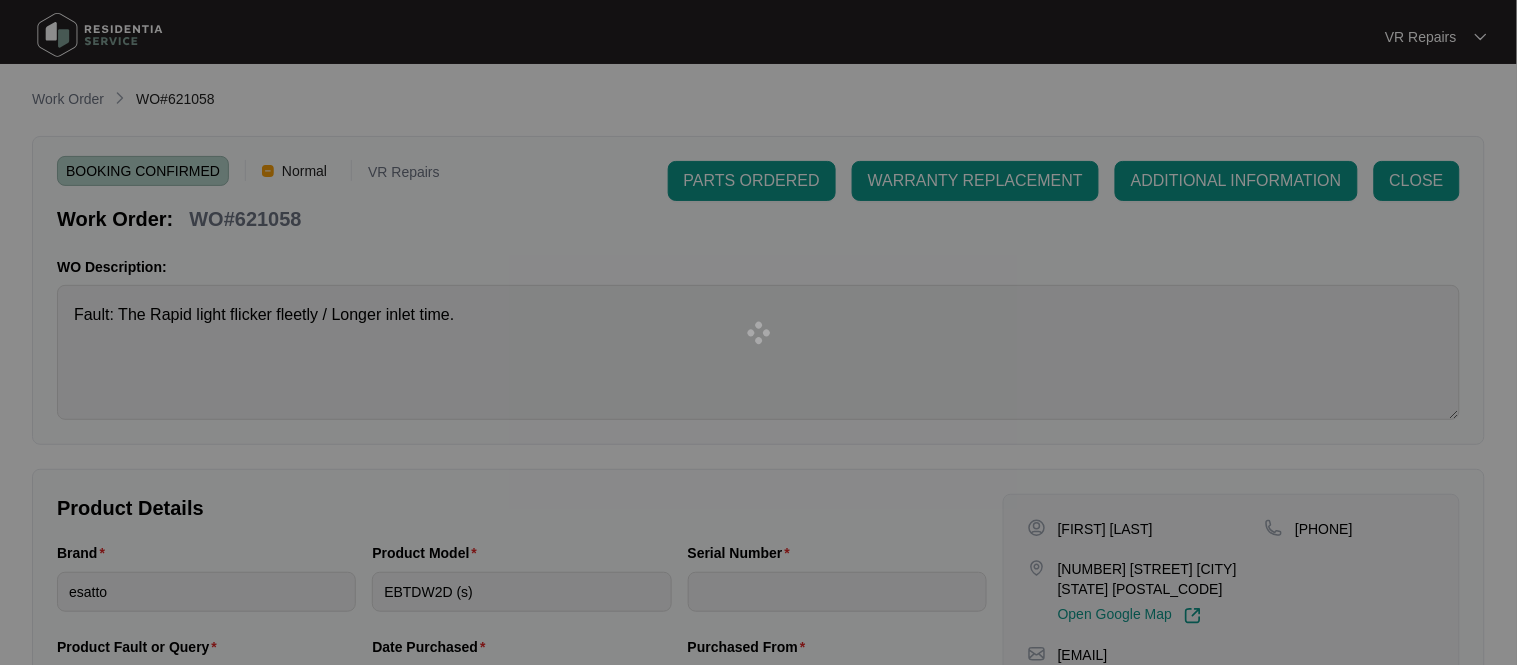 type on "[CREDIT_CARD_NUMBER]" 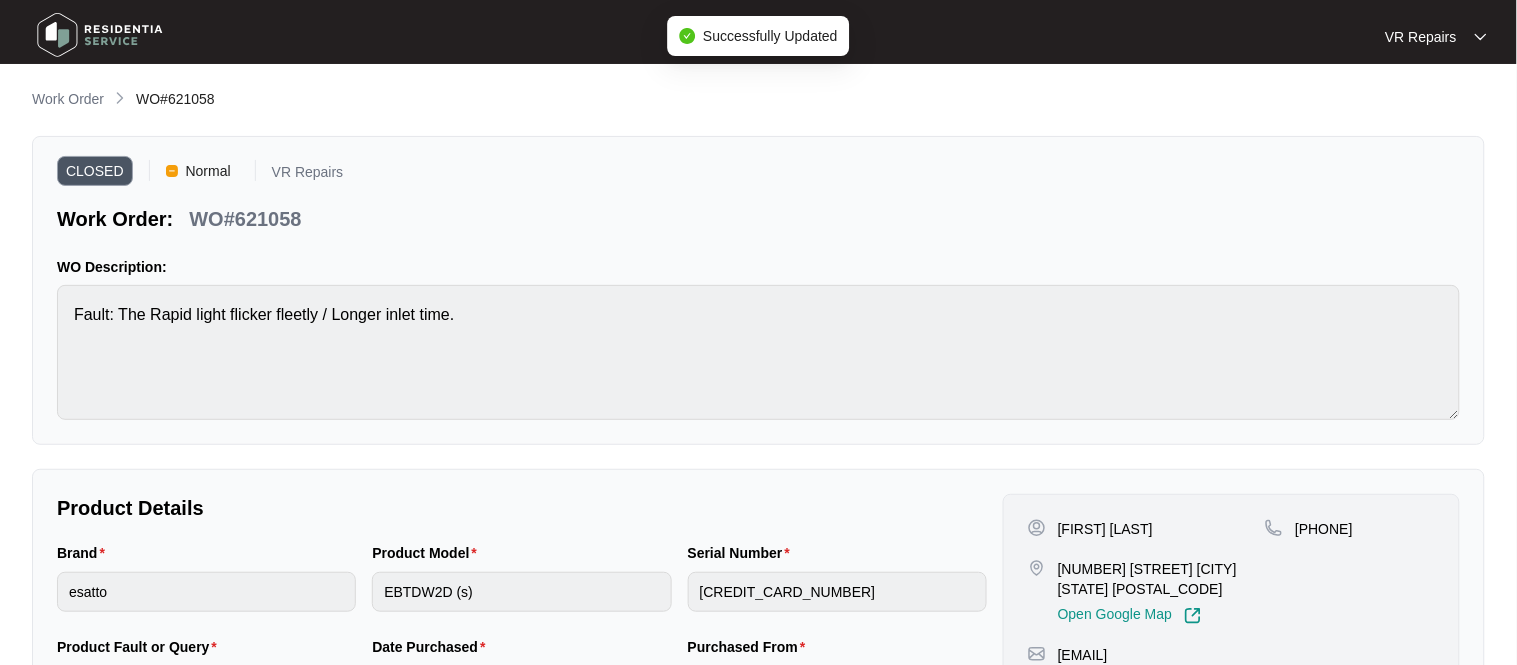 click on "WO#621058" at bounding box center [245, 219] 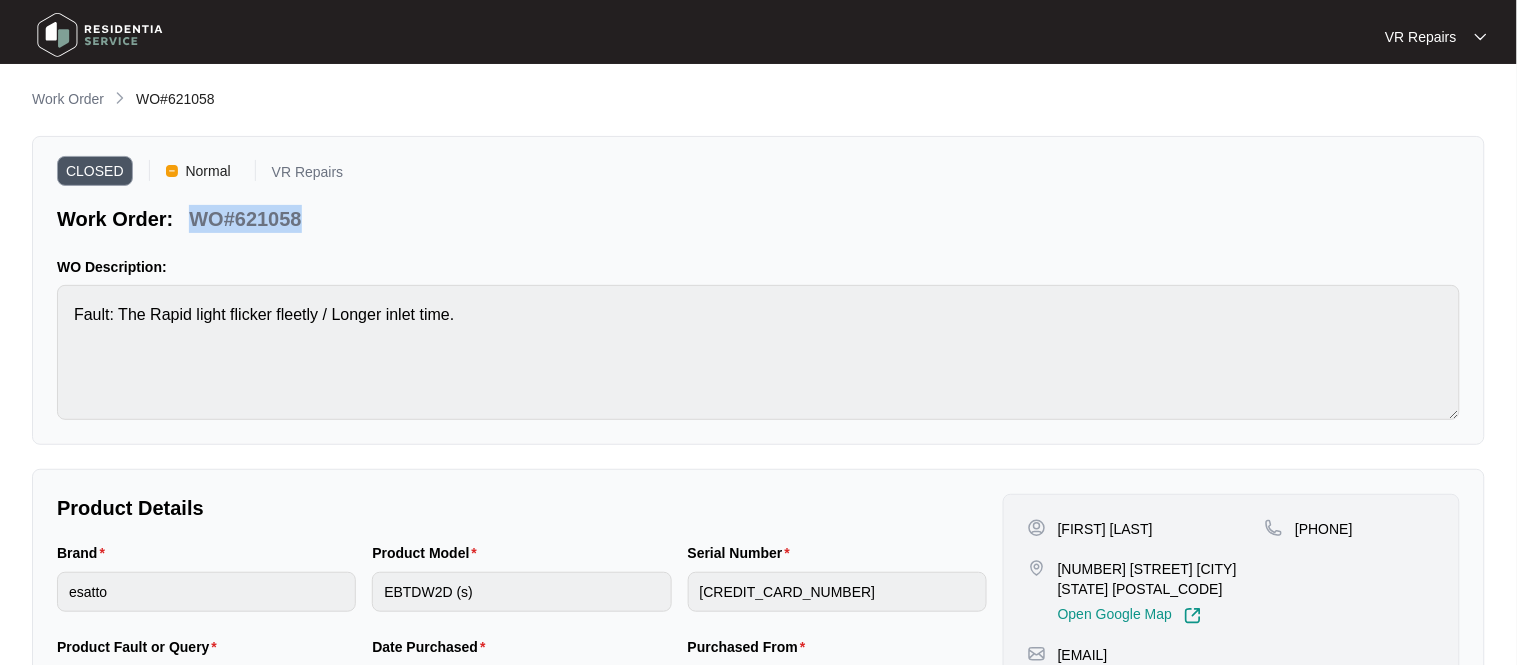 copy on "WO#621058" 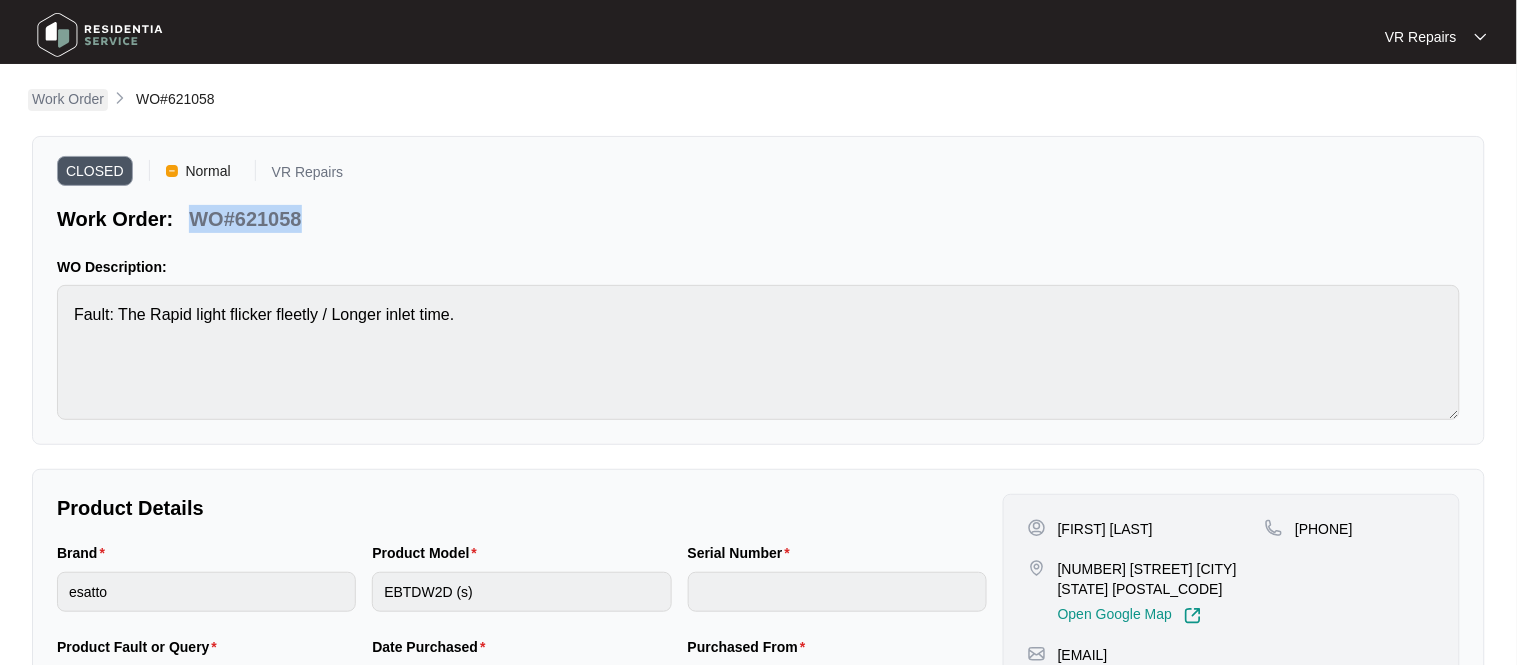 click on "Work Order" at bounding box center [68, 99] 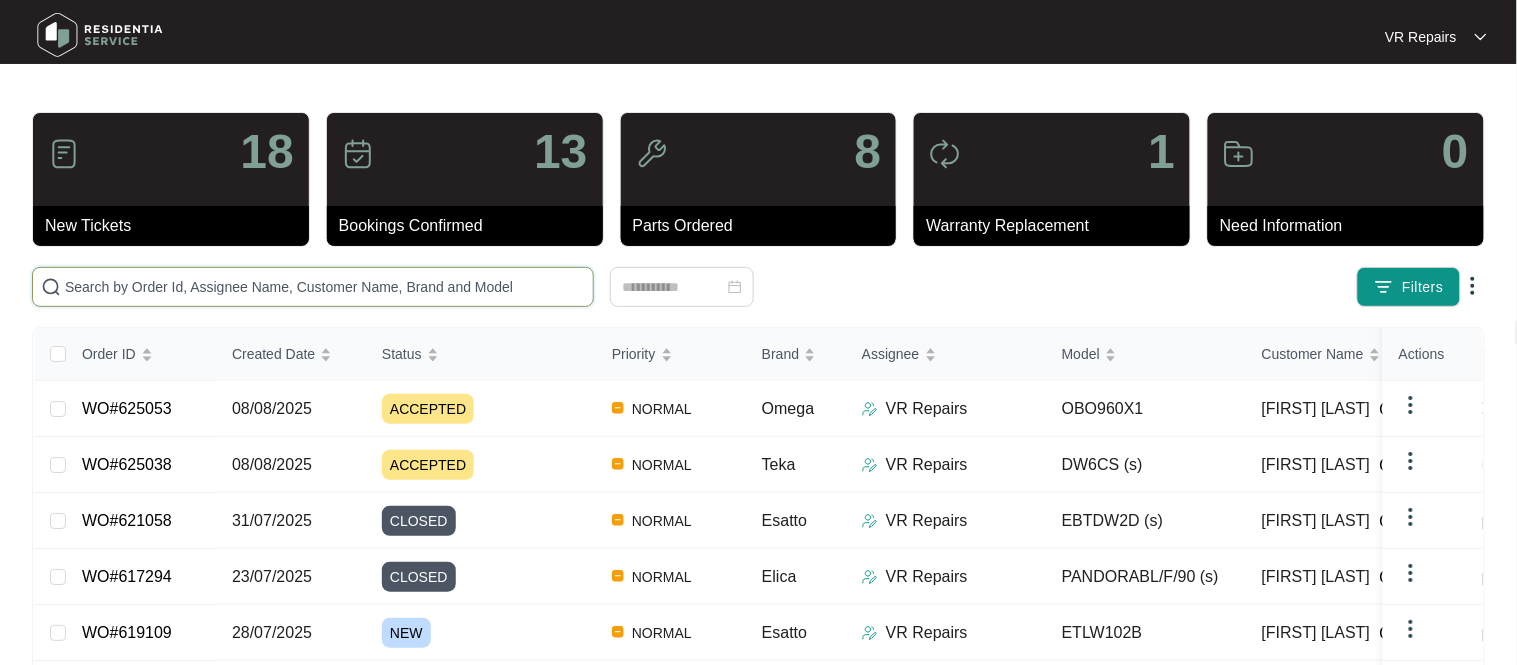 click at bounding box center [325, 287] 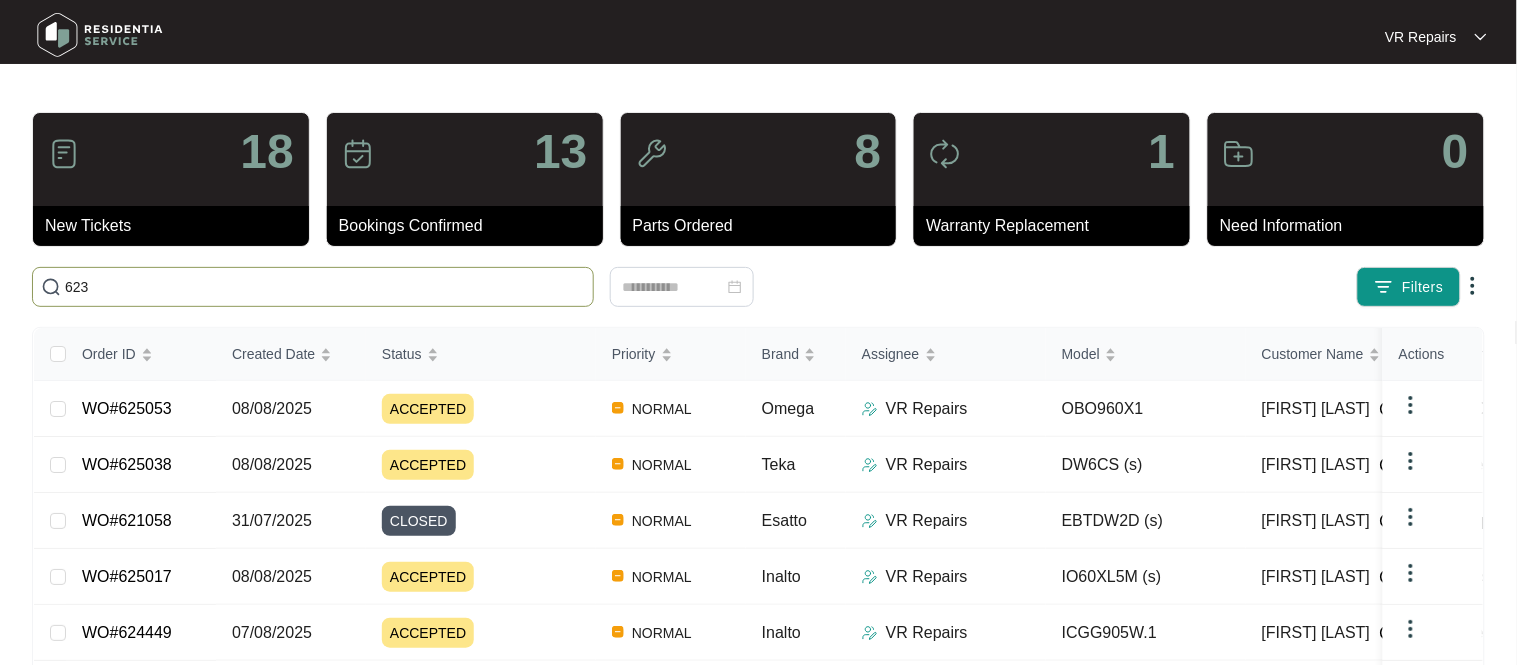 type on "6232" 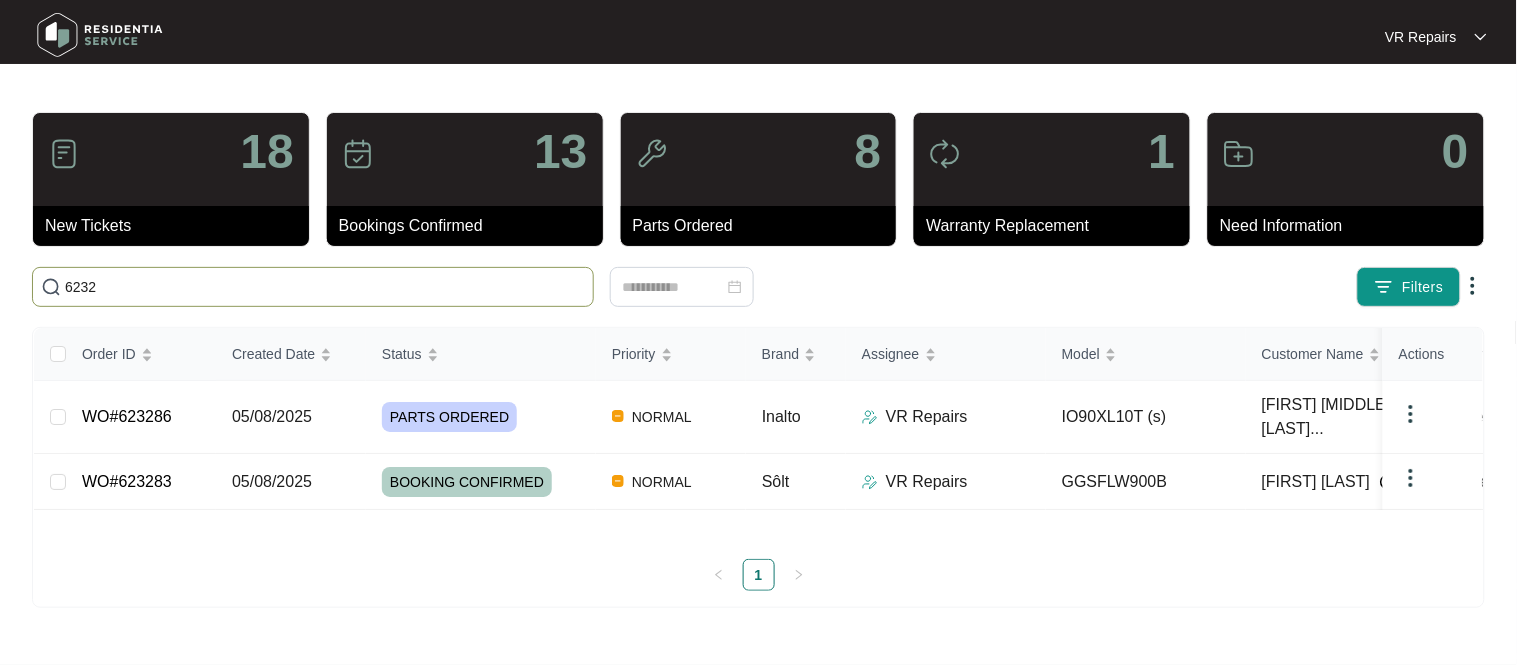 click on "WO#623283" at bounding box center (141, 482) 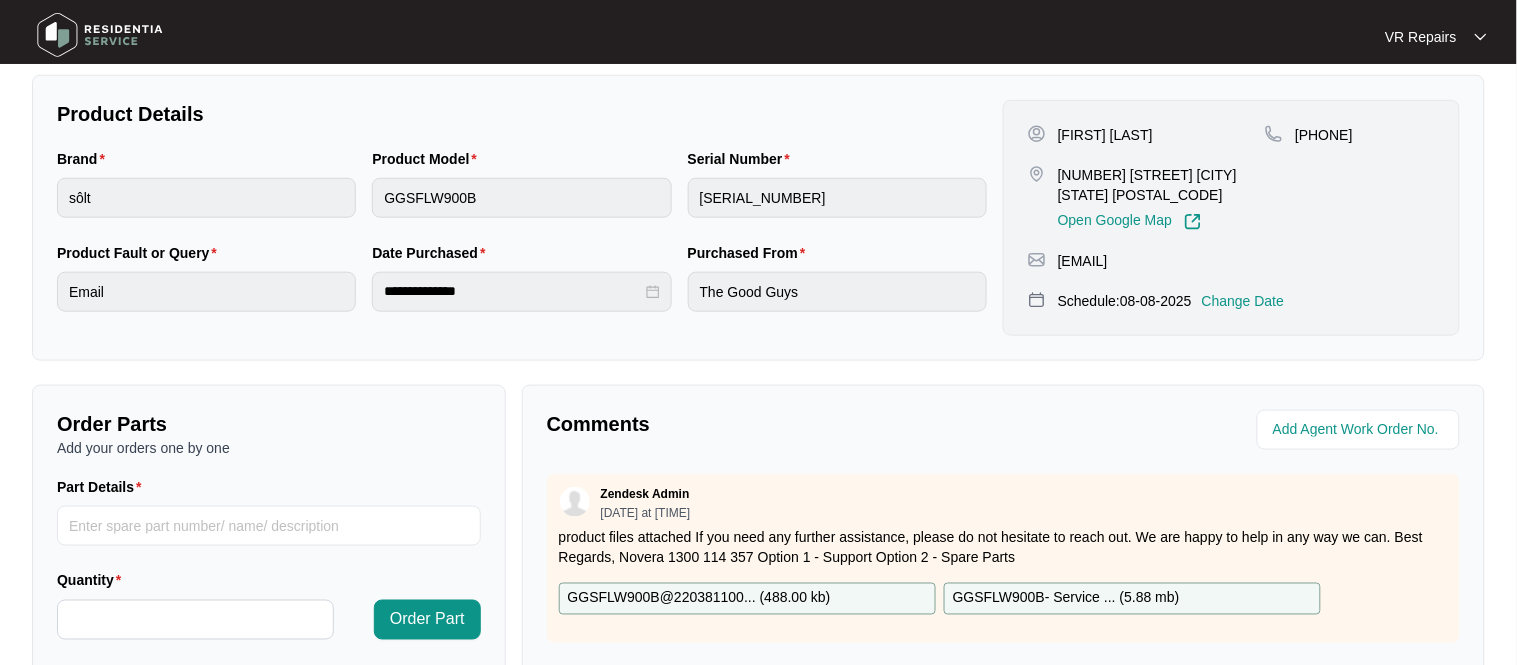 scroll, scrollTop: 662, scrollLeft: 0, axis: vertical 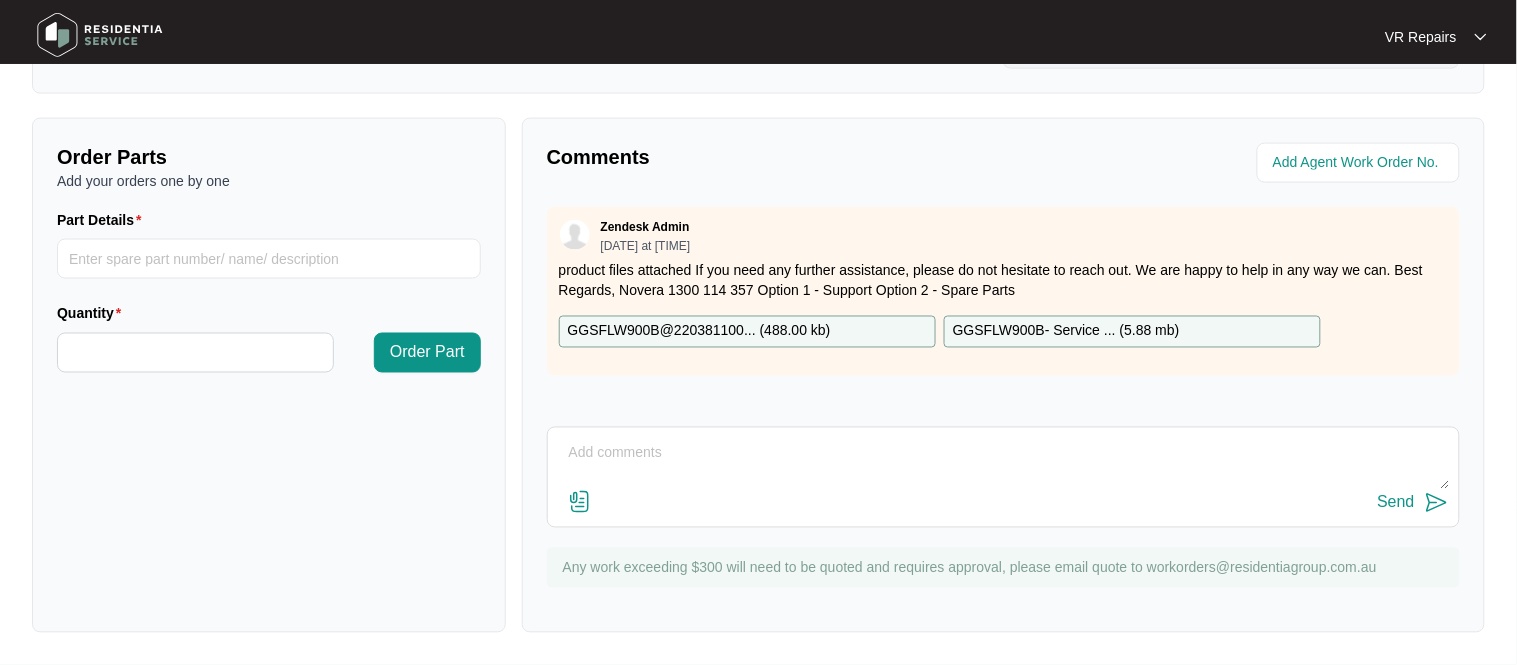 click at bounding box center [1003, 464] 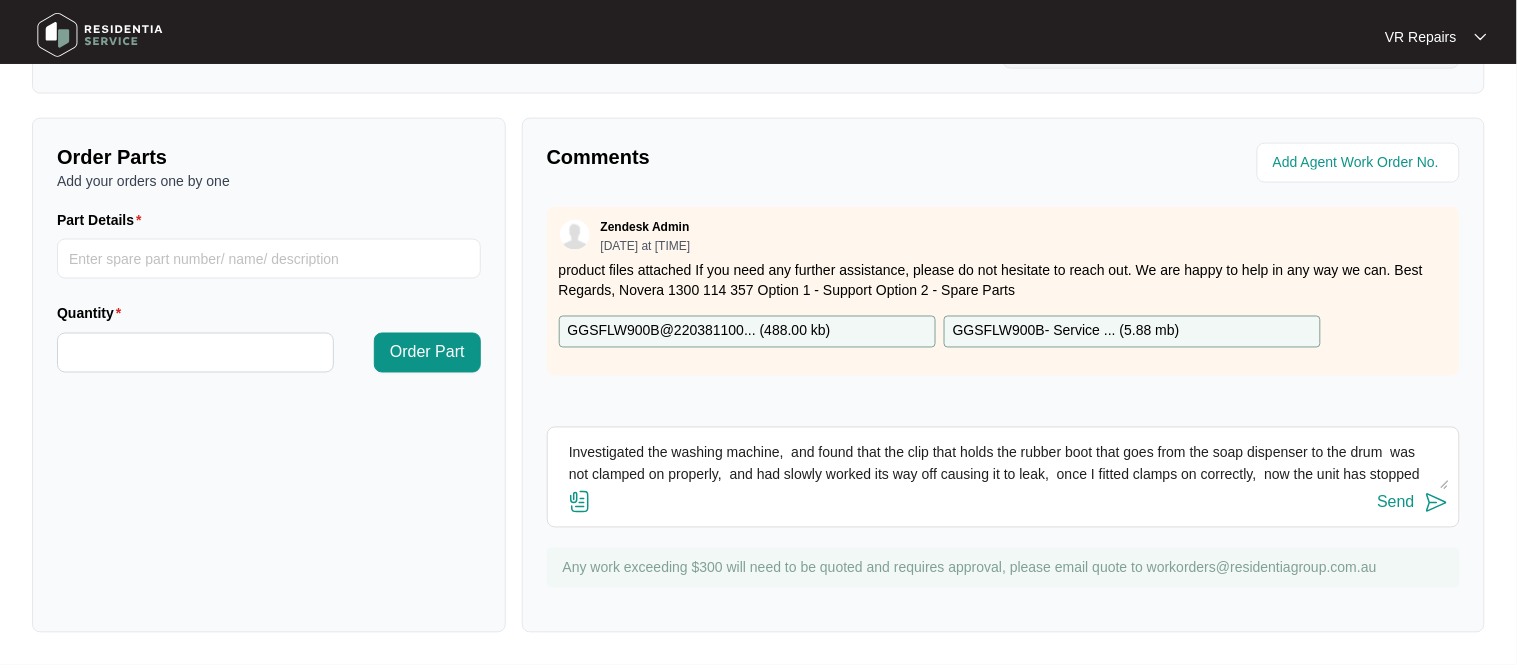 scroll, scrollTop: 15, scrollLeft: 0, axis: vertical 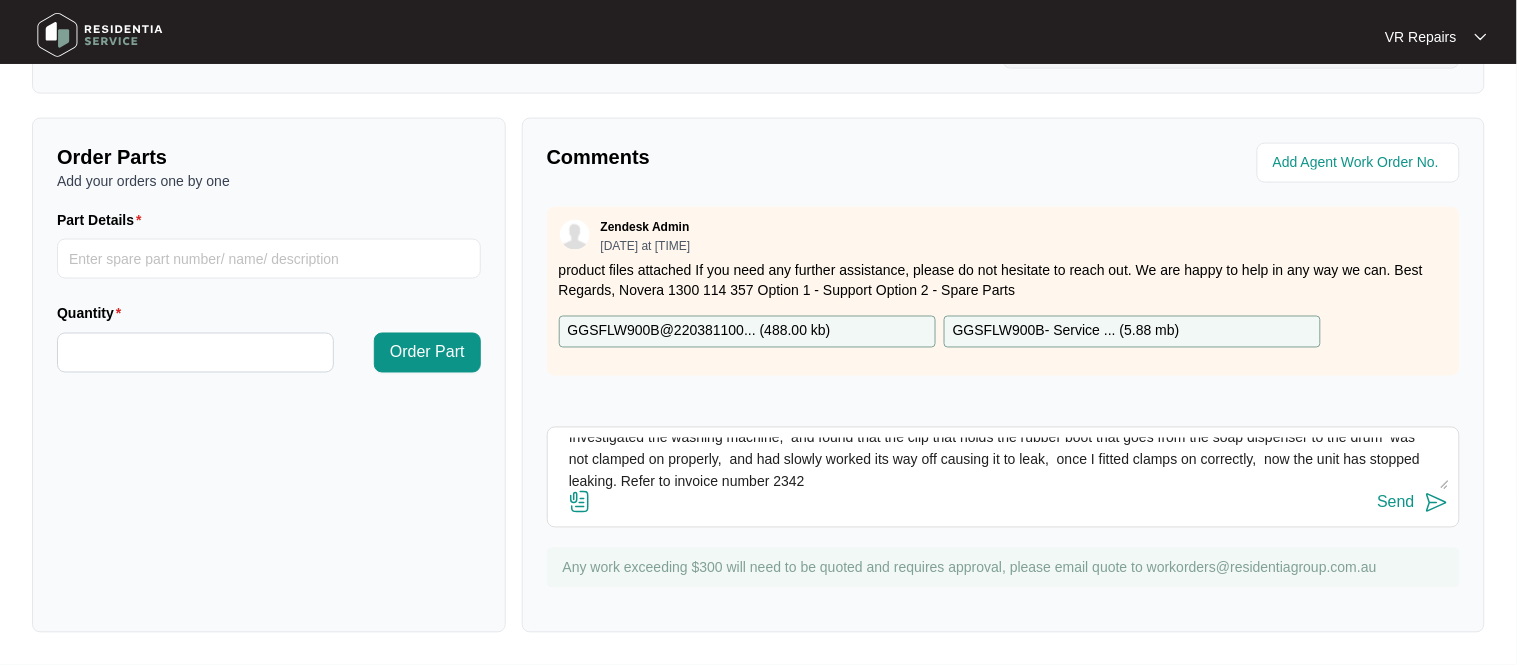 type on "Investigated the washing machine,  and found that the clip that holds the rubber boot that goes from the soap dispenser to the drum  was not clamped on properly,  and had slowly worked its way off causing it to leak,  once I fitted clamps on correctly,  now the unit has stopped leaking. Refer to invoice number 2342" 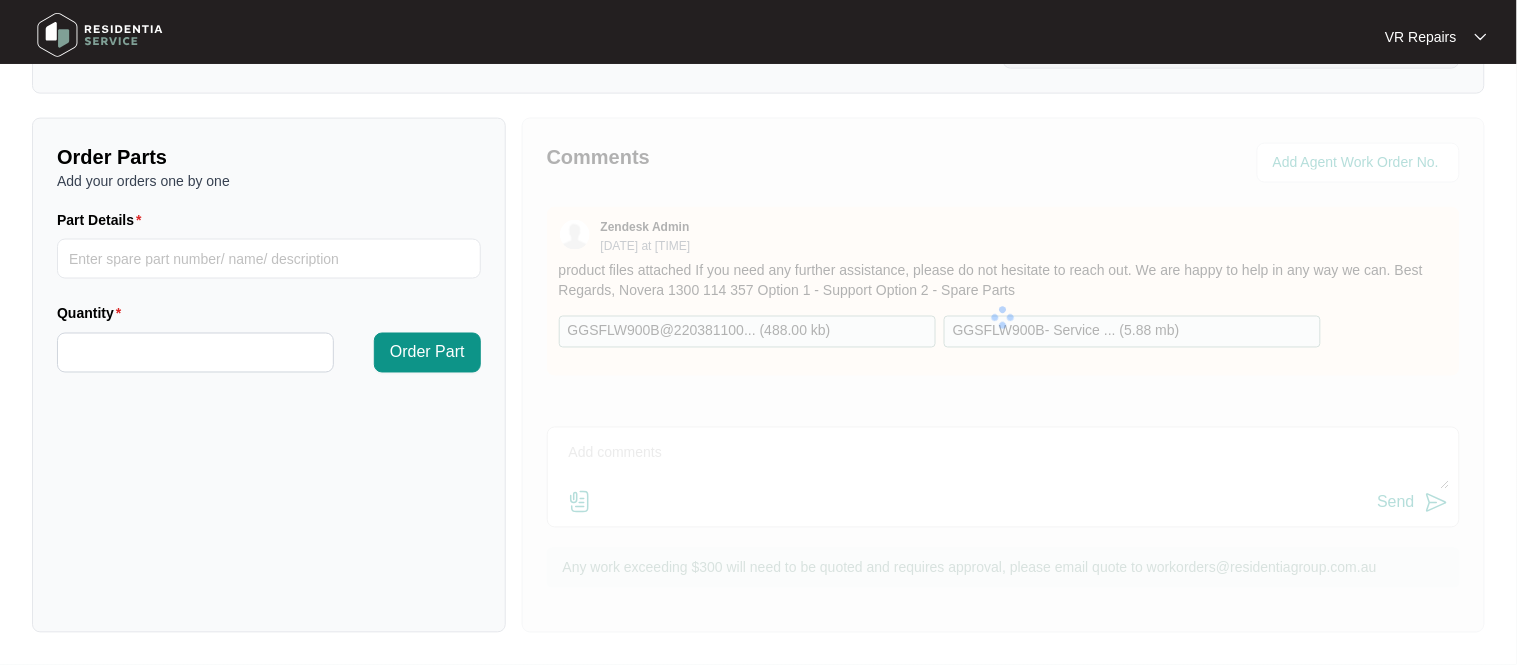 scroll, scrollTop: 0, scrollLeft: 0, axis: both 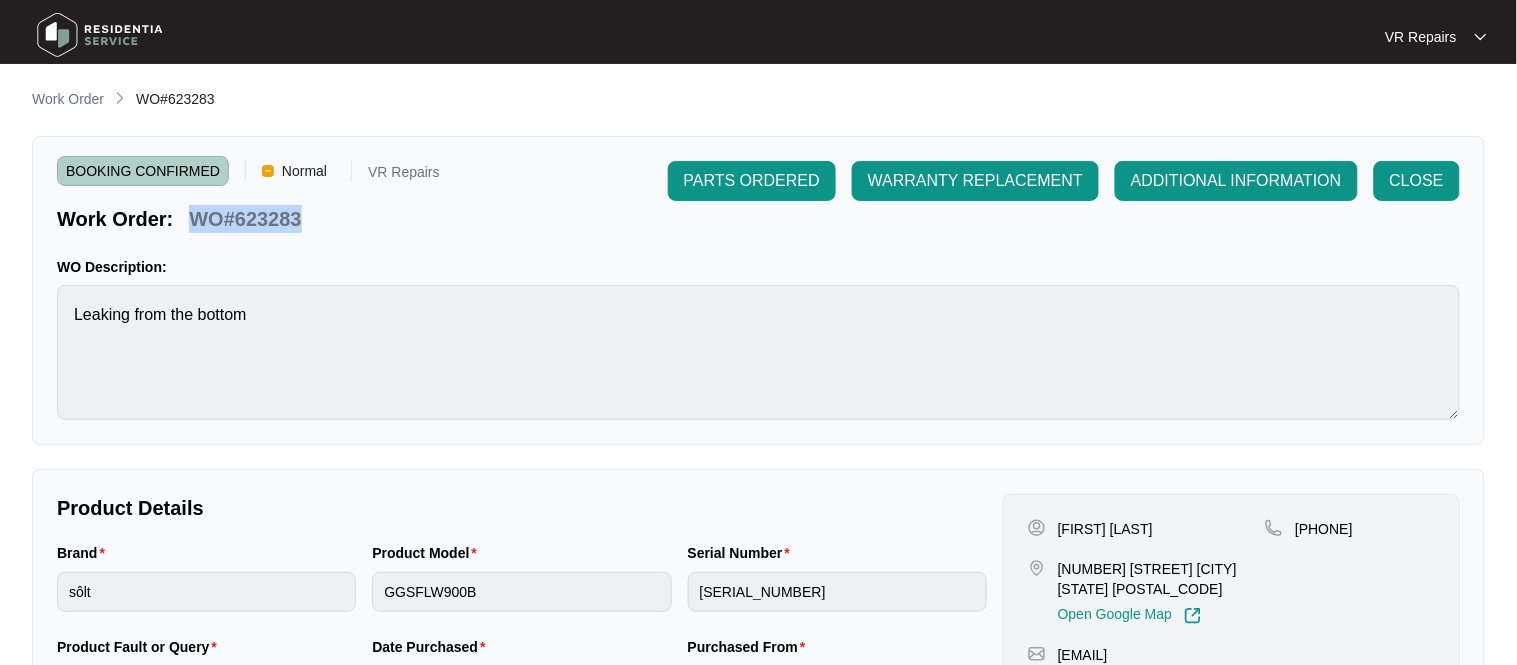 copy on "WO#623283" 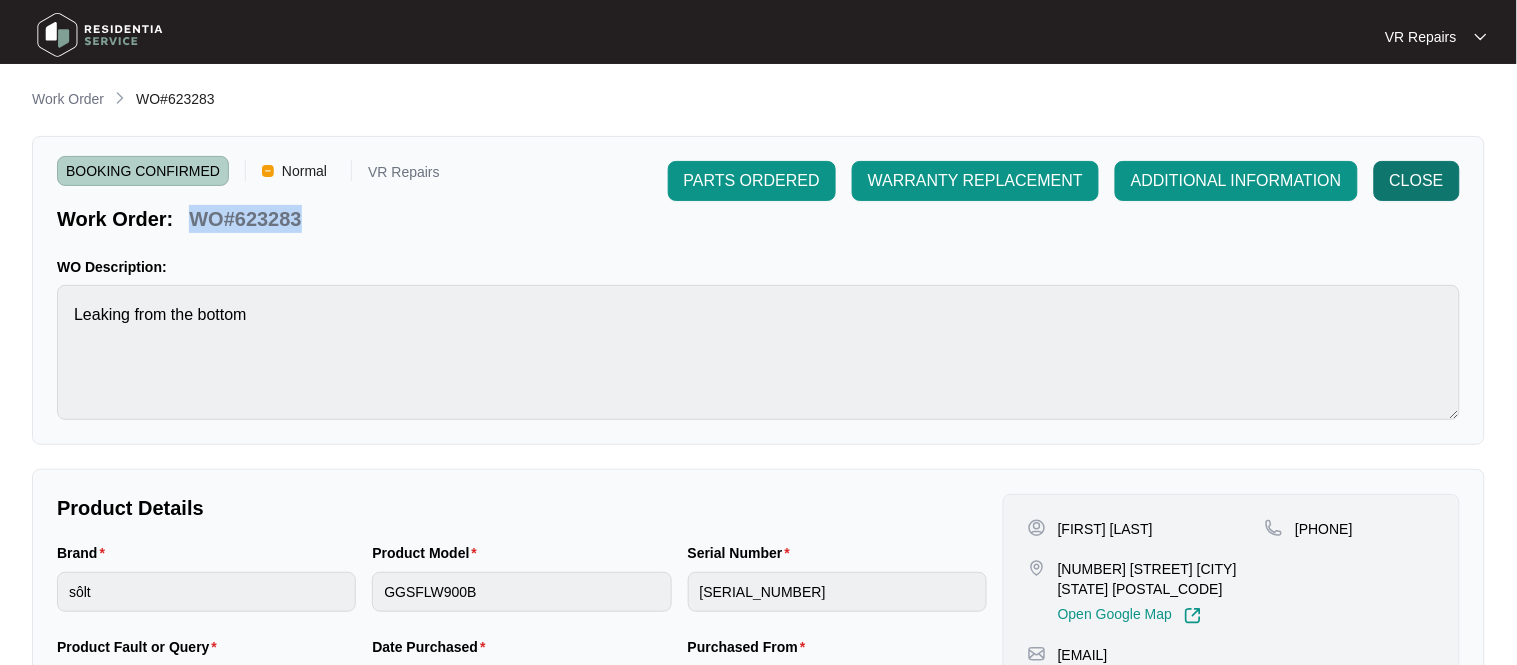 click on "CLOSE" at bounding box center (1417, 181) 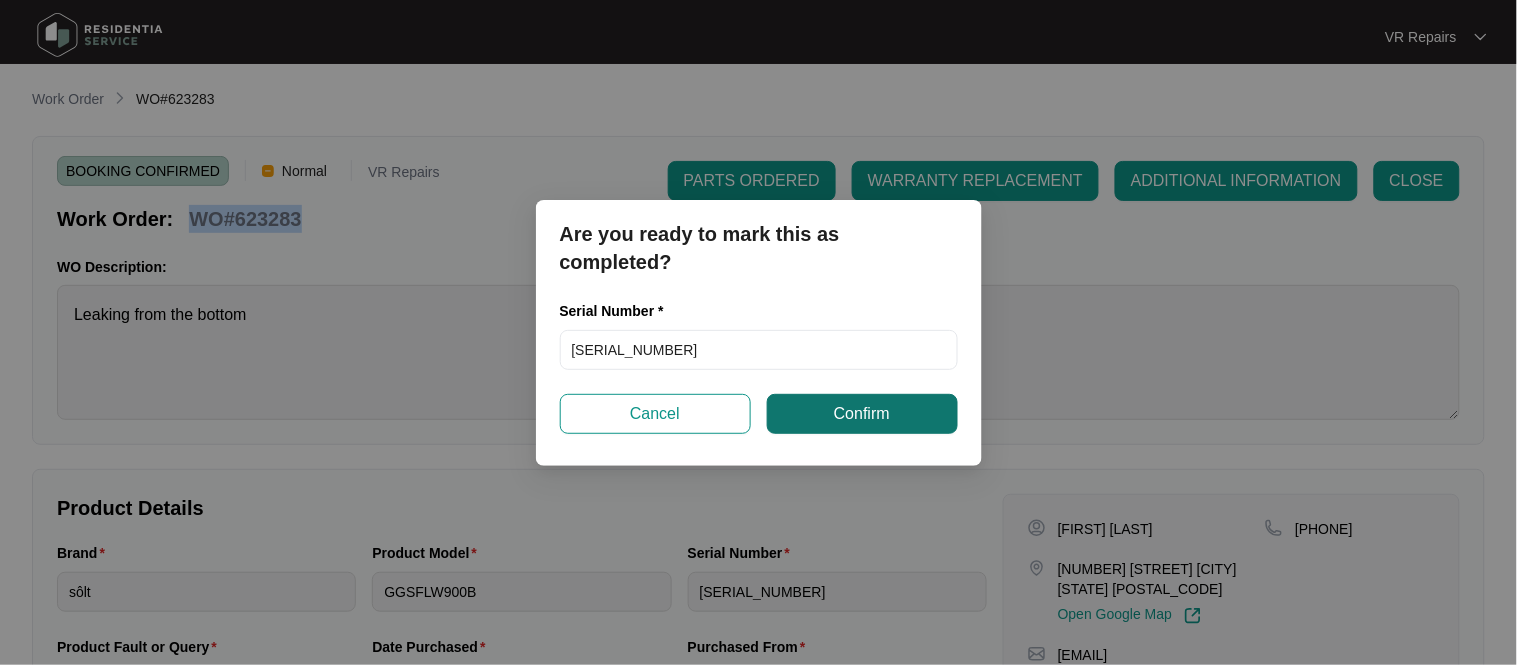 click on "Confirm" at bounding box center (862, 414) 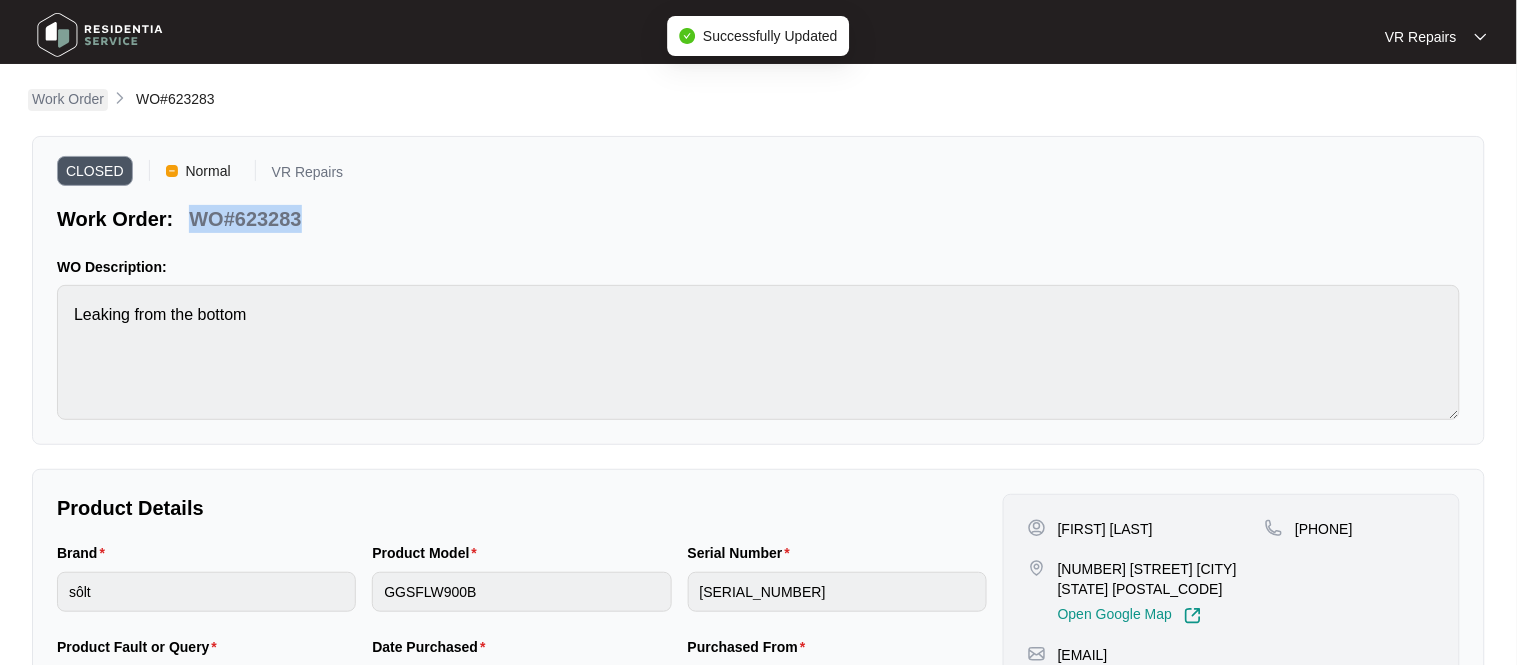 click on "Work Order" at bounding box center (68, 99) 